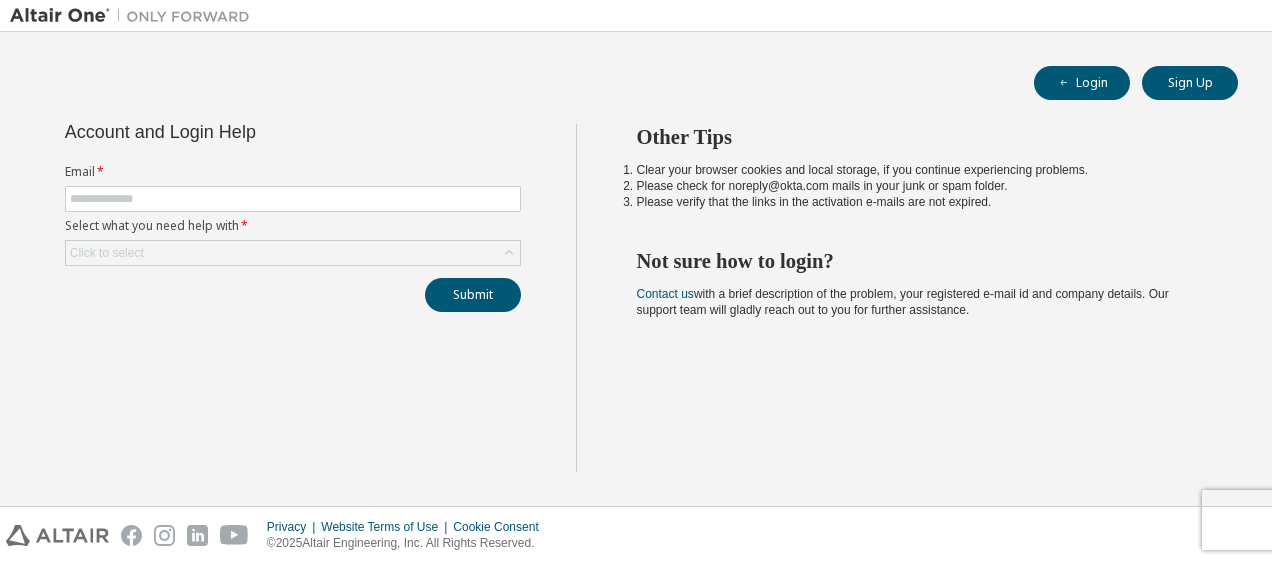 scroll, scrollTop: 0, scrollLeft: 0, axis: both 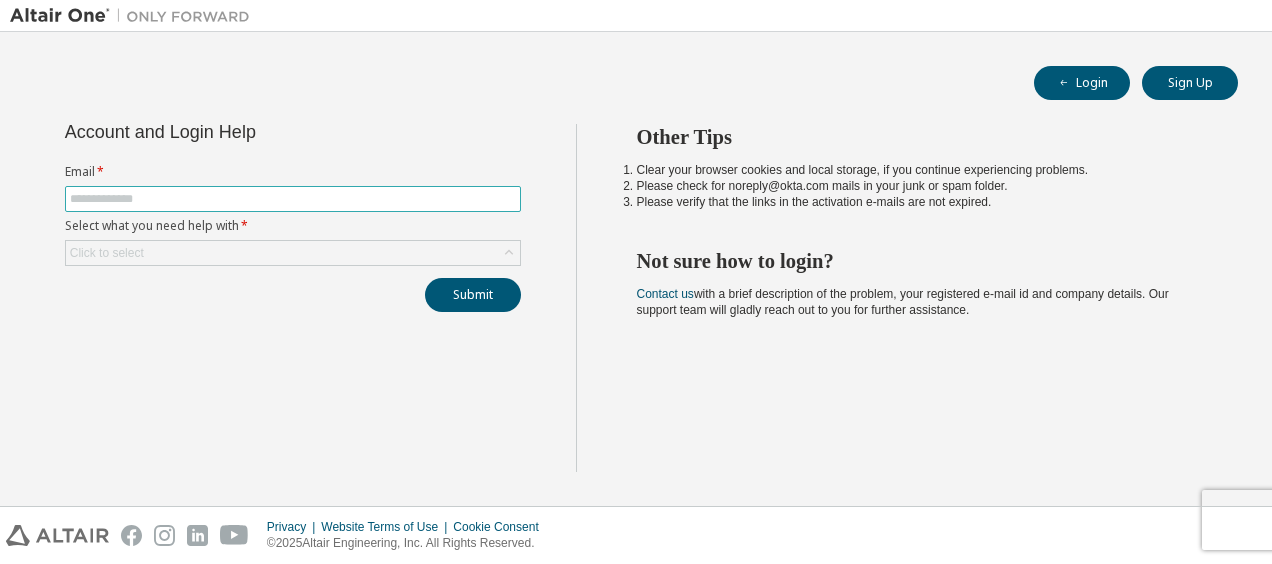 click at bounding box center [293, 199] 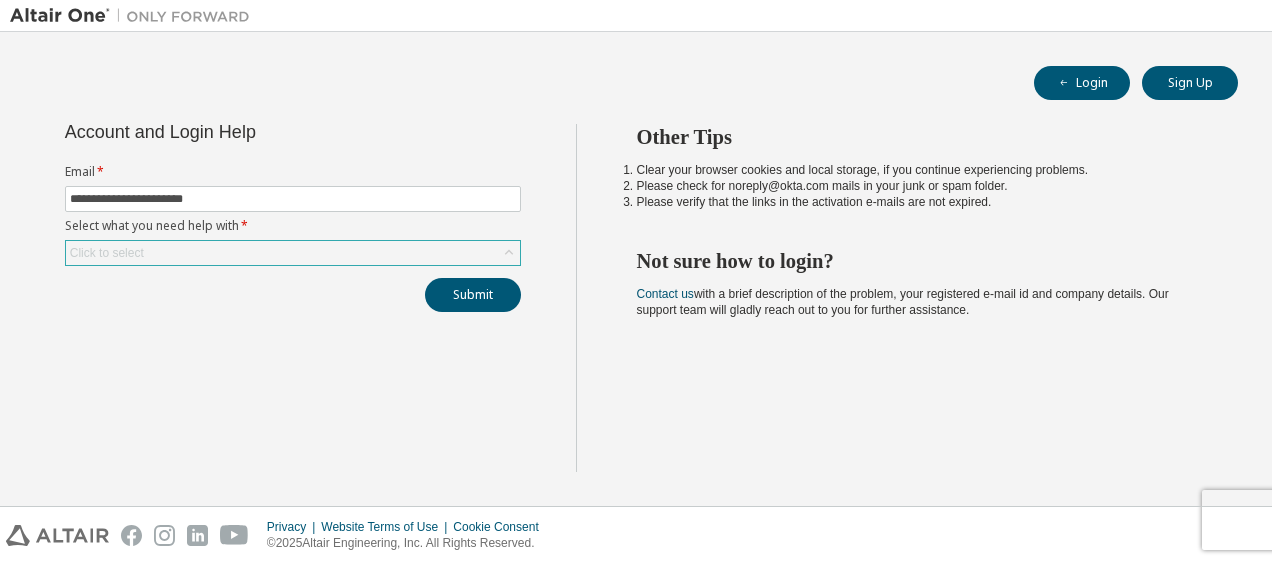 click on "Click to select" at bounding box center (293, 253) 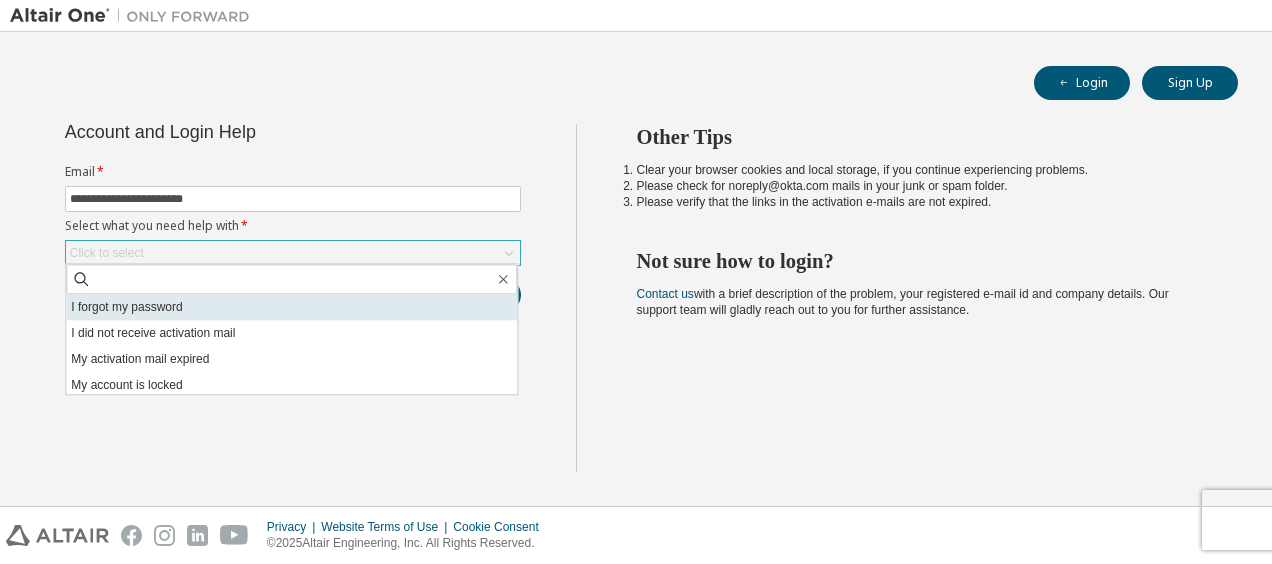click on "I forgot my password" at bounding box center [291, 307] 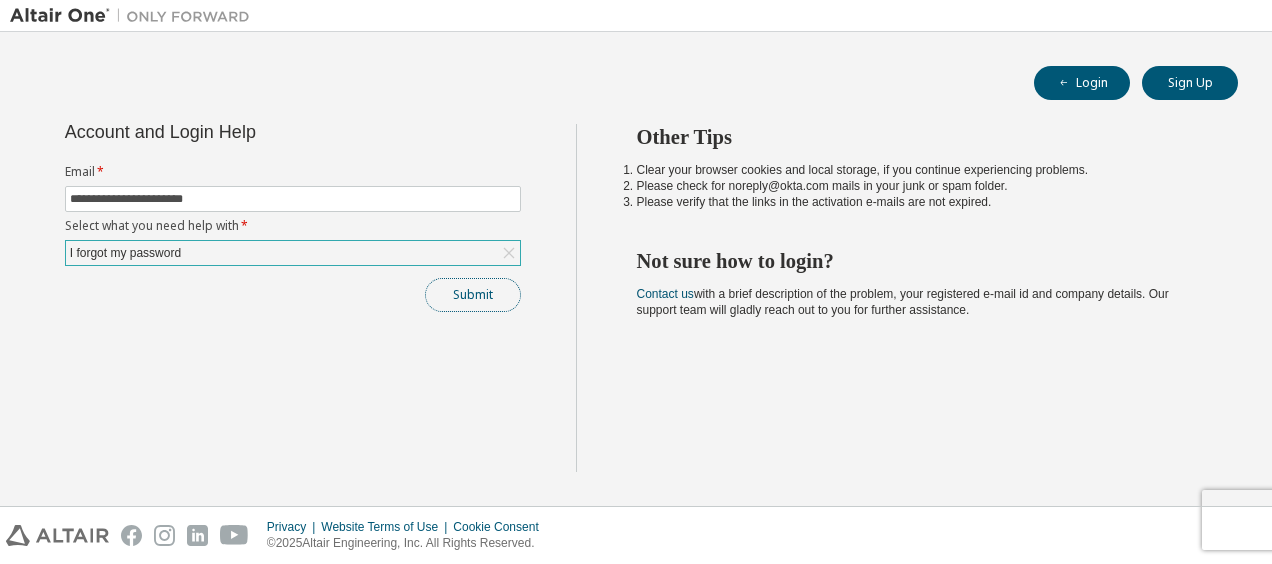 click on "Submit" at bounding box center (473, 295) 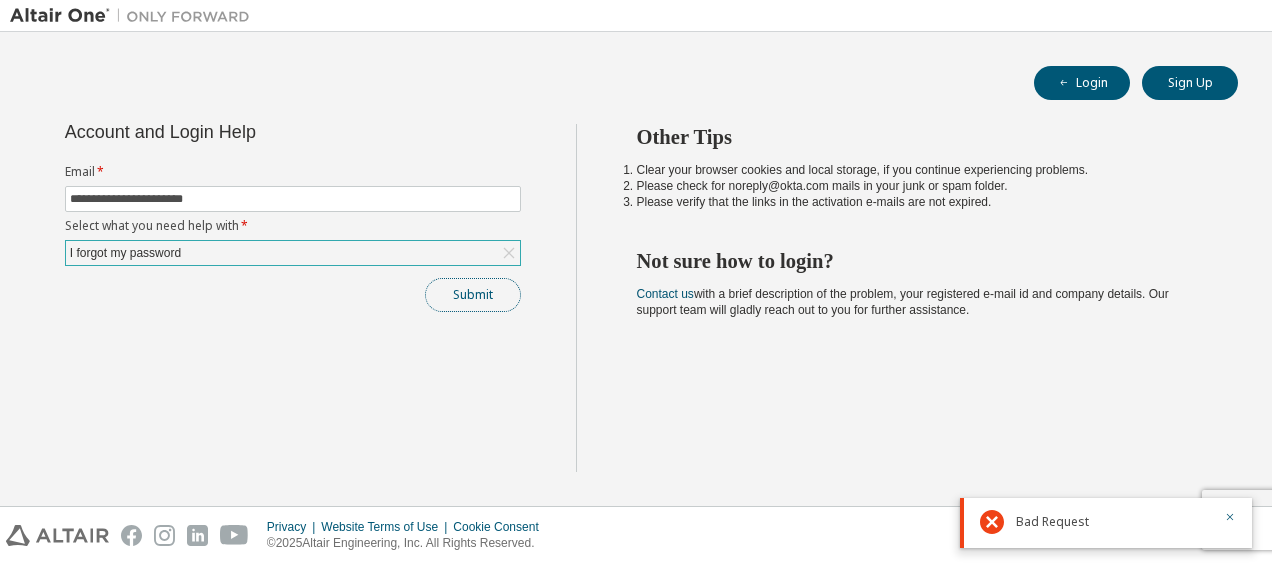 click on "Submit" at bounding box center [473, 295] 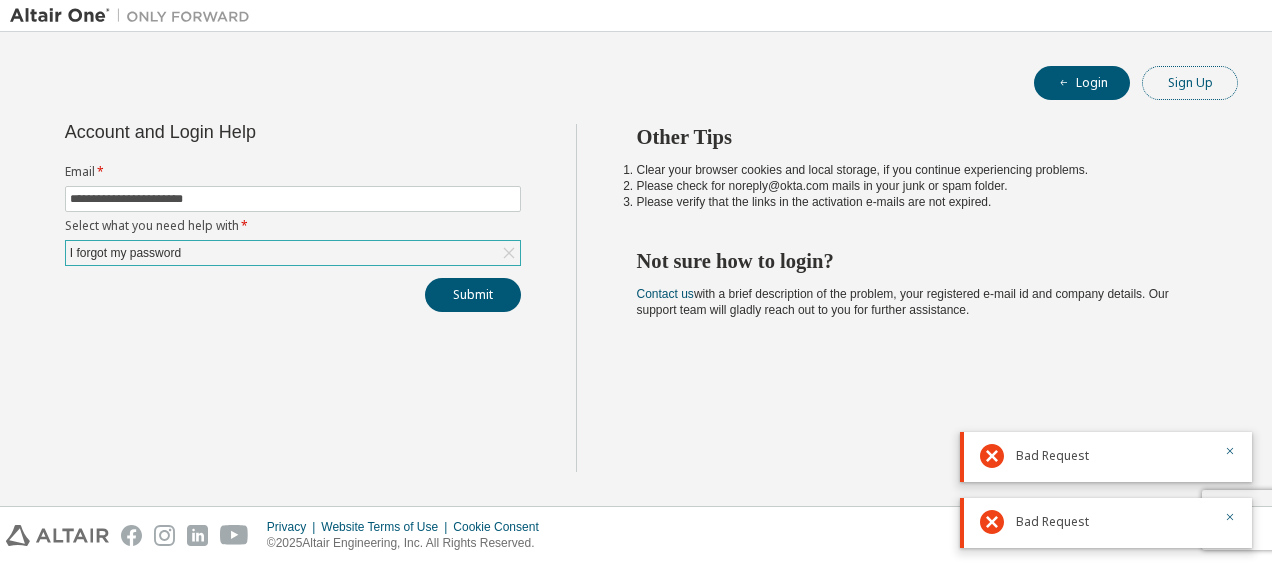 click on "Sign Up" at bounding box center (1190, 83) 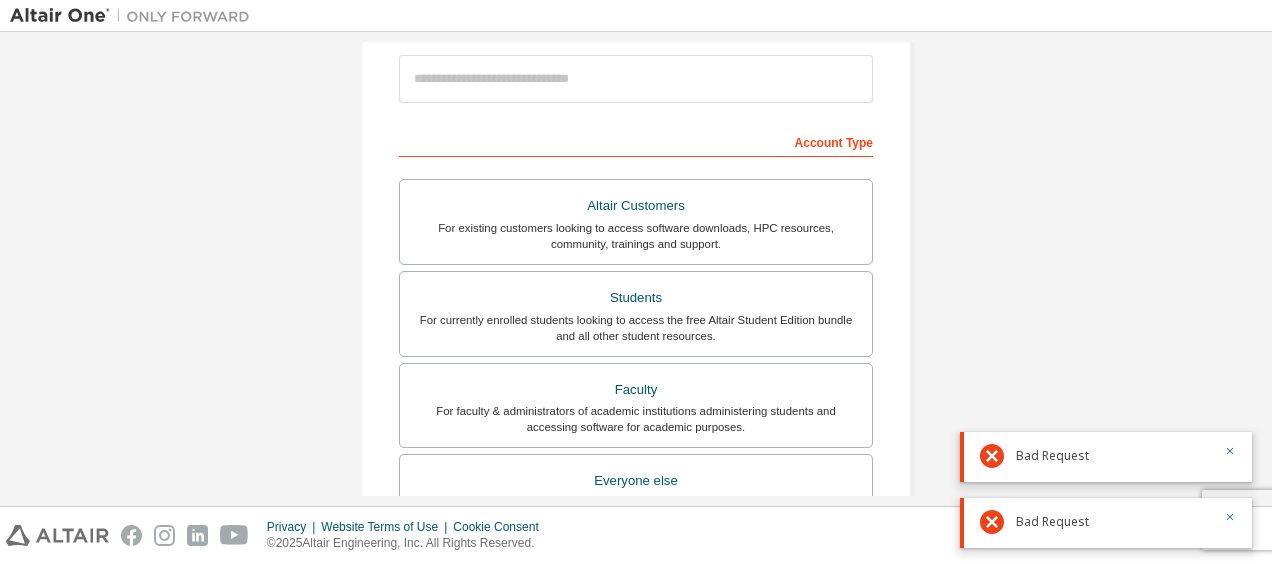 scroll, scrollTop: 234, scrollLeft: 0, axis: vertical 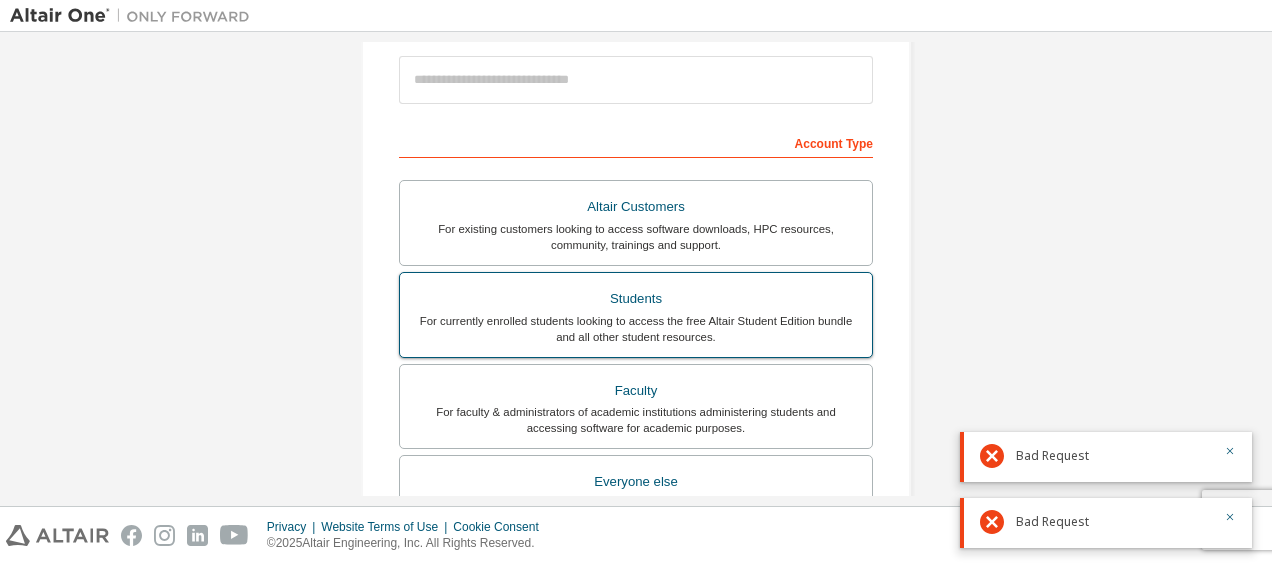 click on "Students" at bounding box center (636, 299) 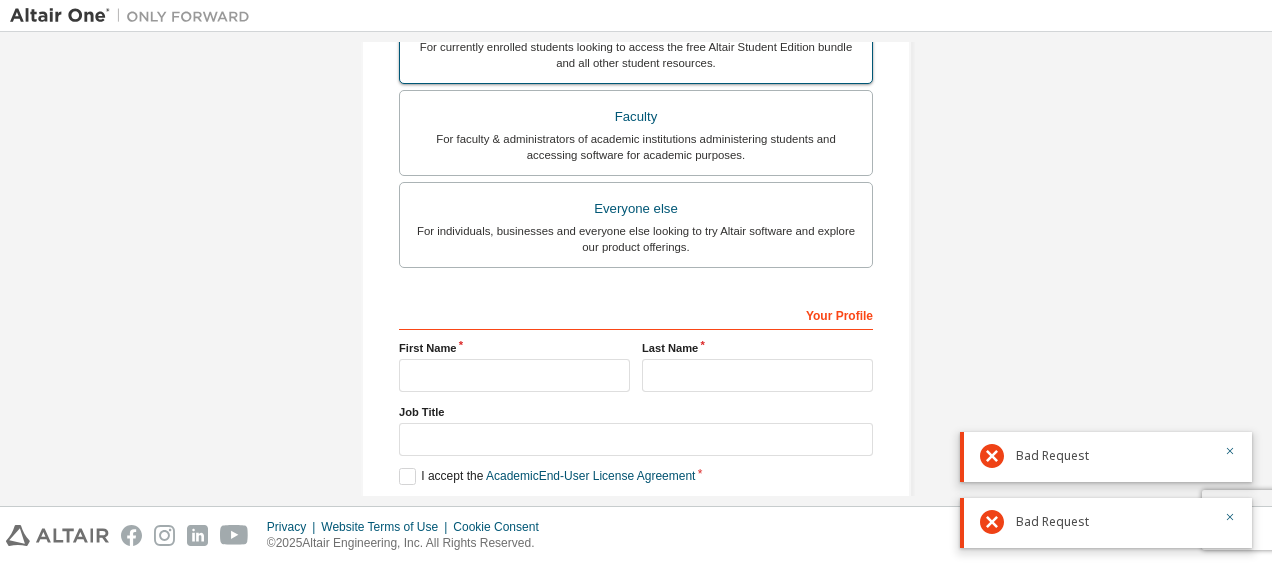 scroll, scrollTop: 652, scrollLeft: 0, axis: vertical 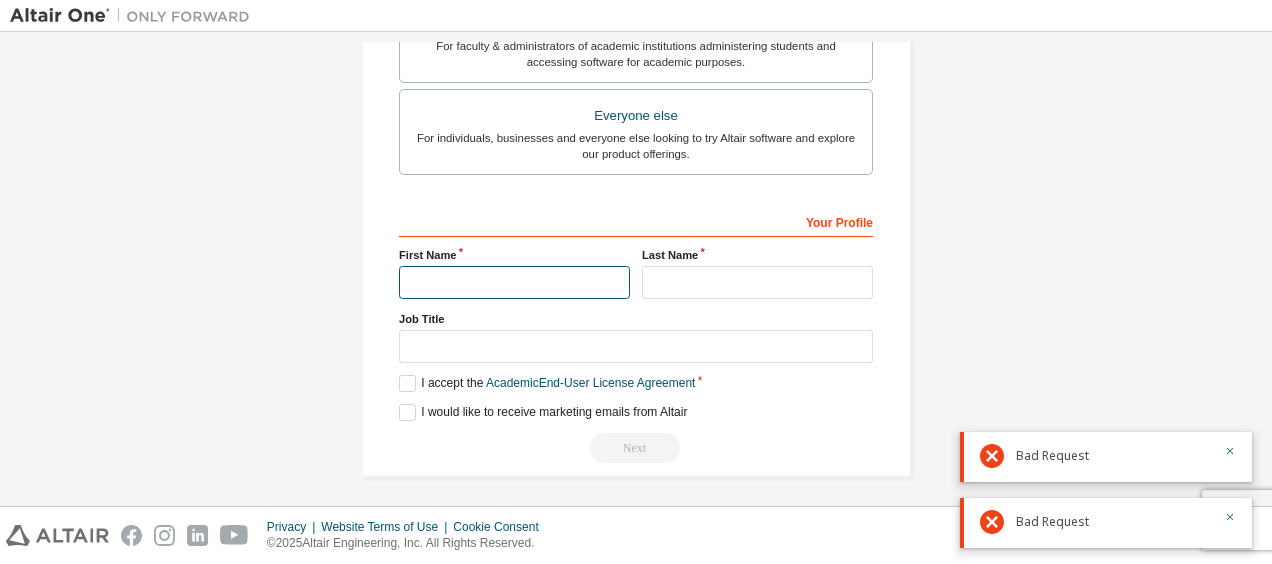 click at bounding box center (514, 282) 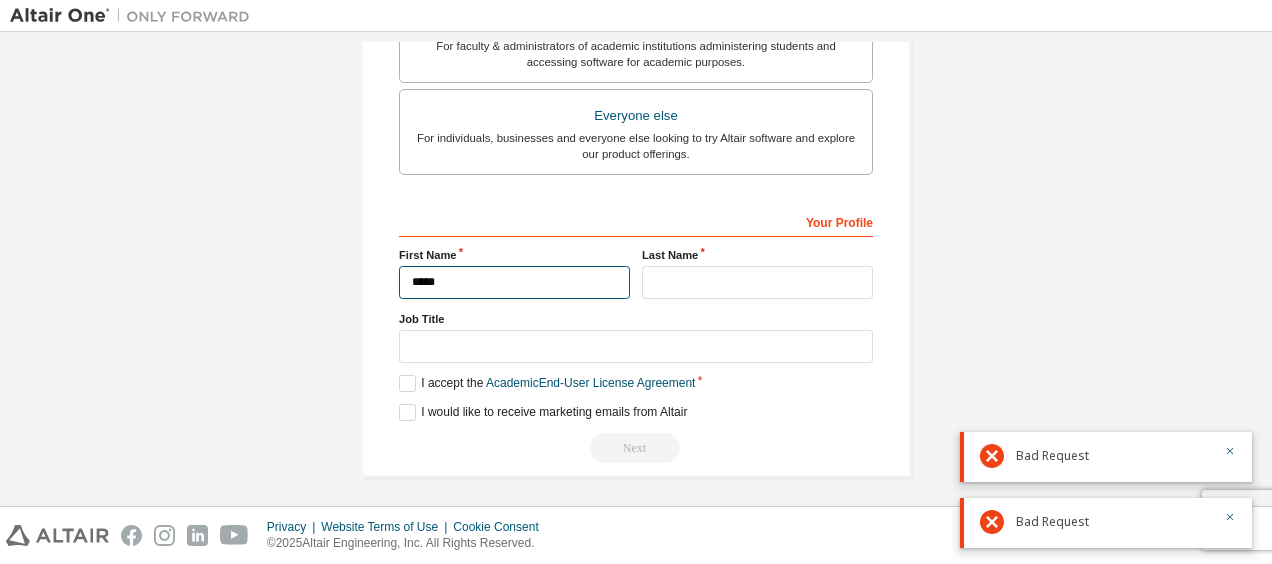 type on "*****" 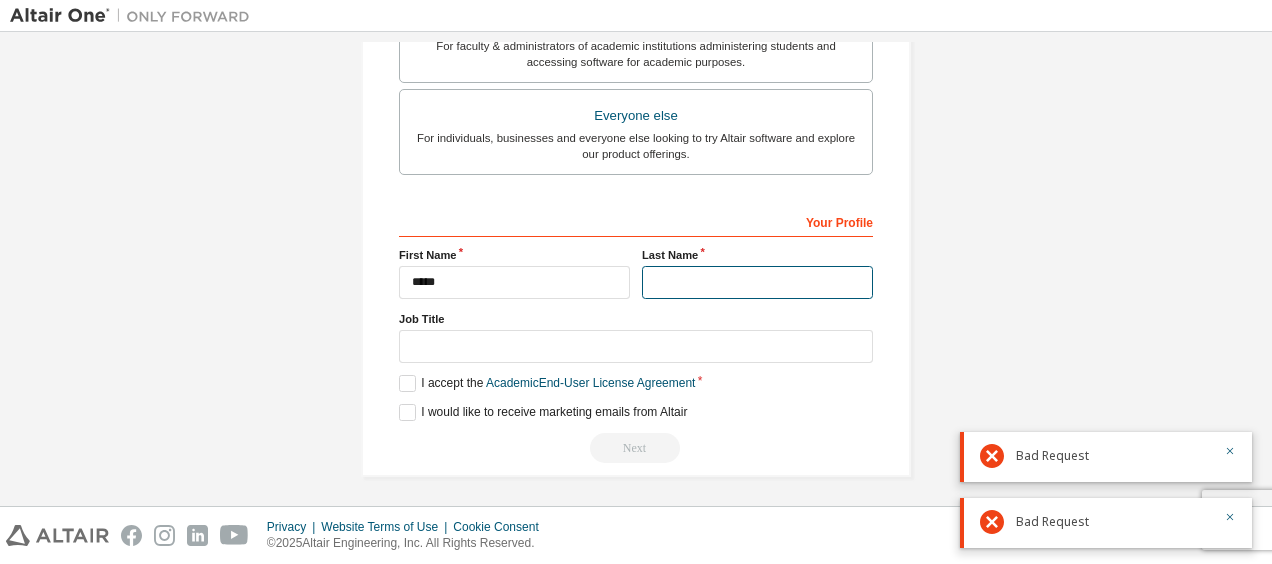 click at bounding box center (757, 282) 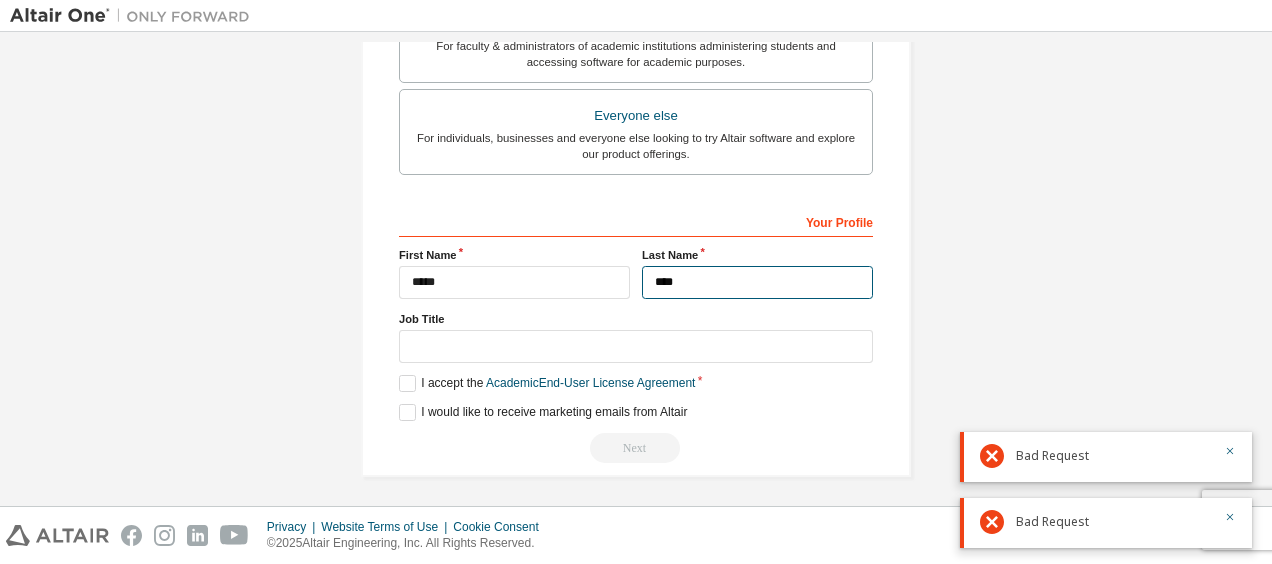 type on "****" 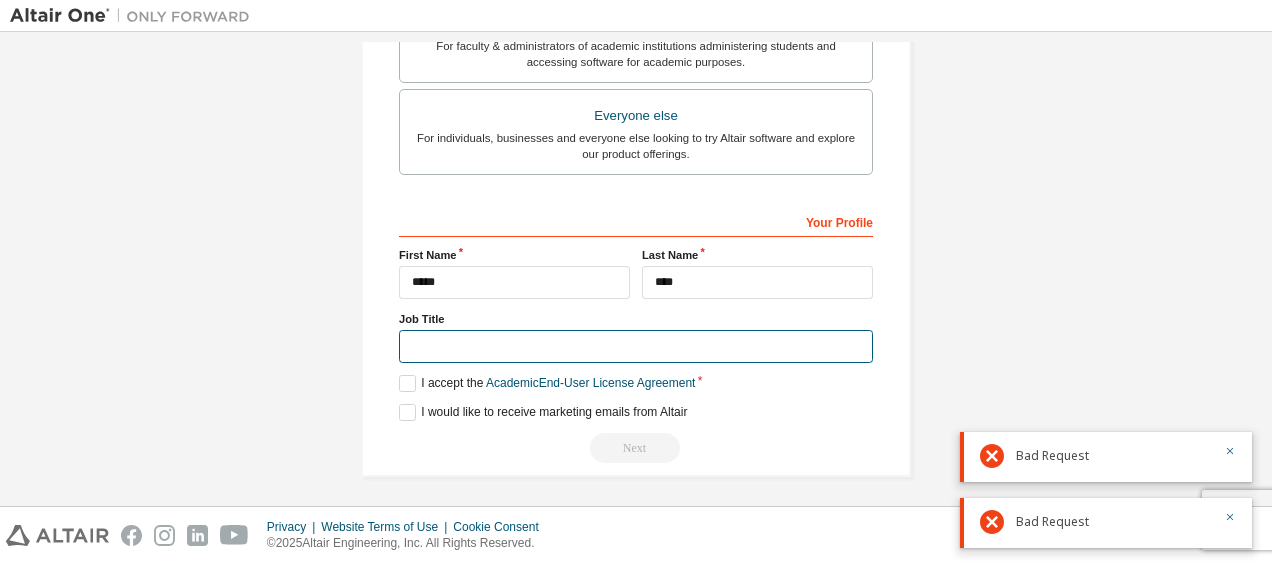 click at bounding box center (636, 346) 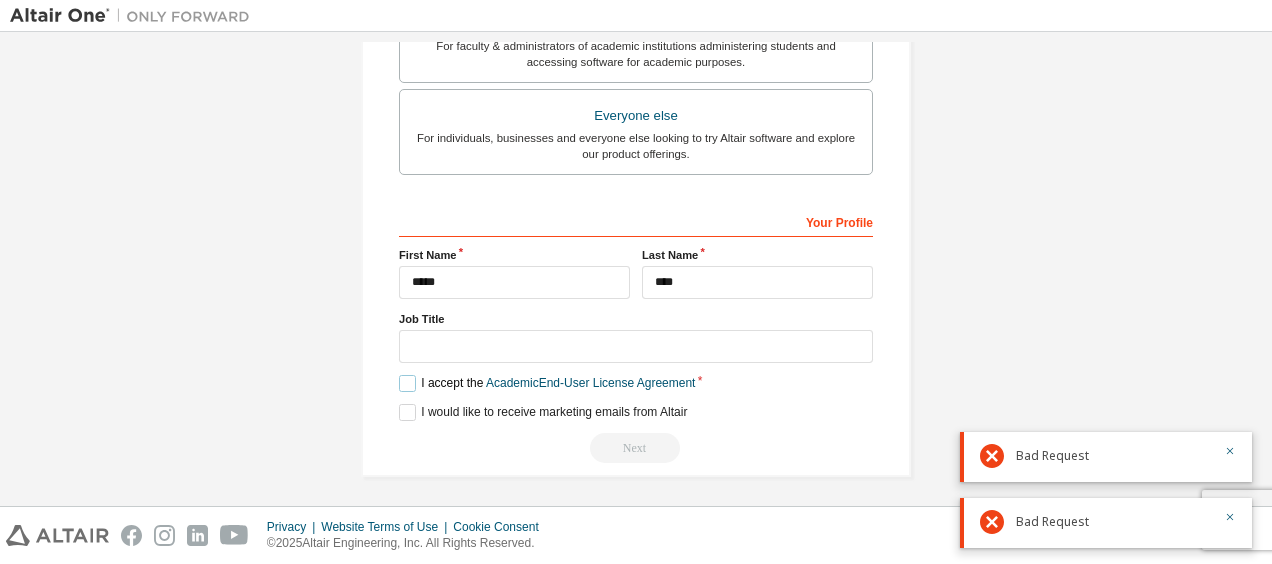 click on "I accept the   Academic   End-User License Agreement" at bounding box center [547, 383] 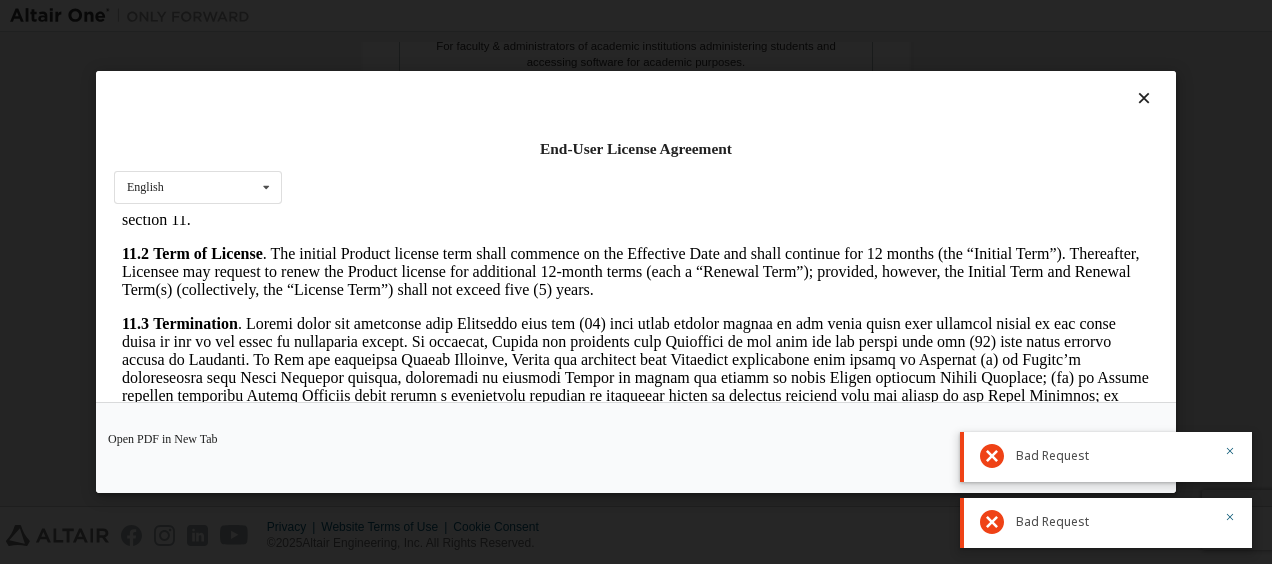 scroll, scrollTop: 3352, scrollLeft: 0, axis: vertical 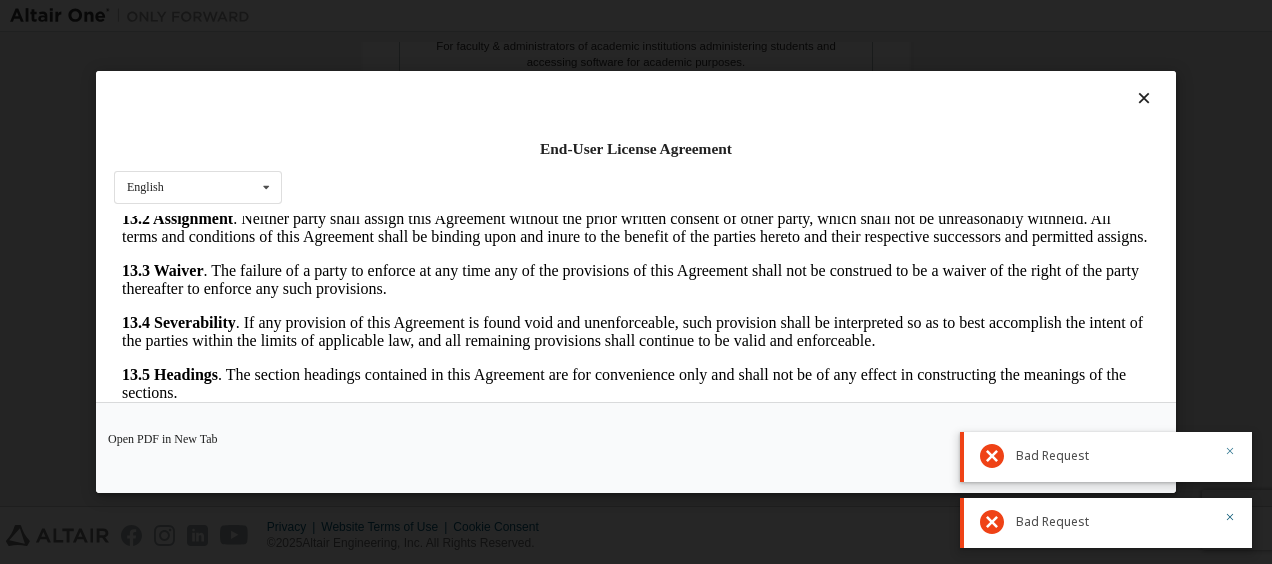 click 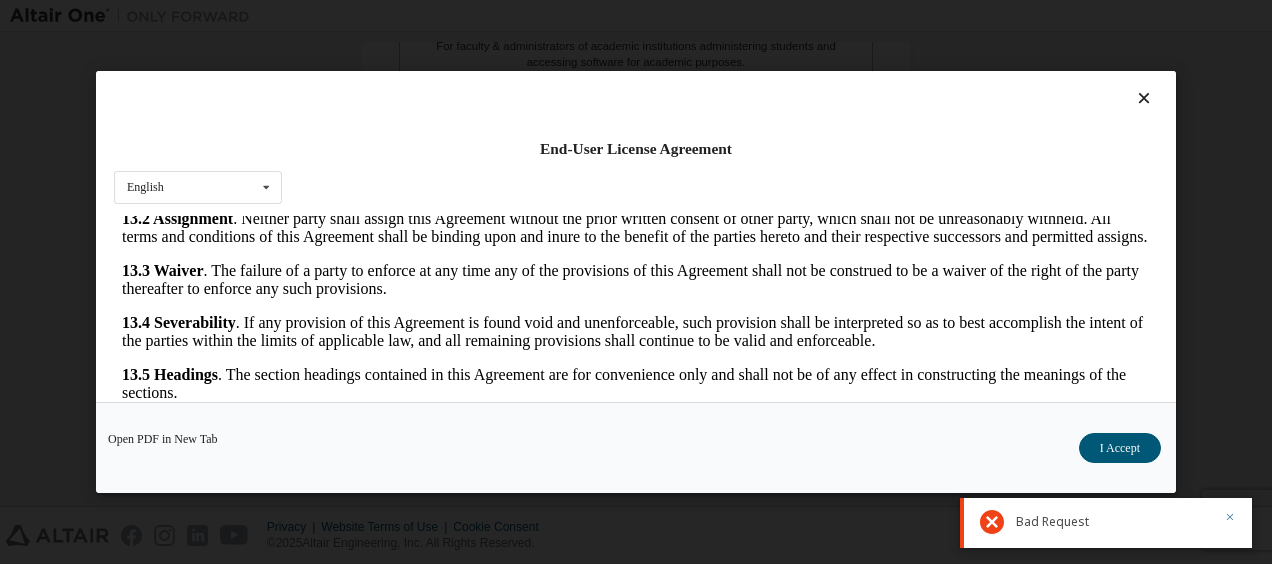click 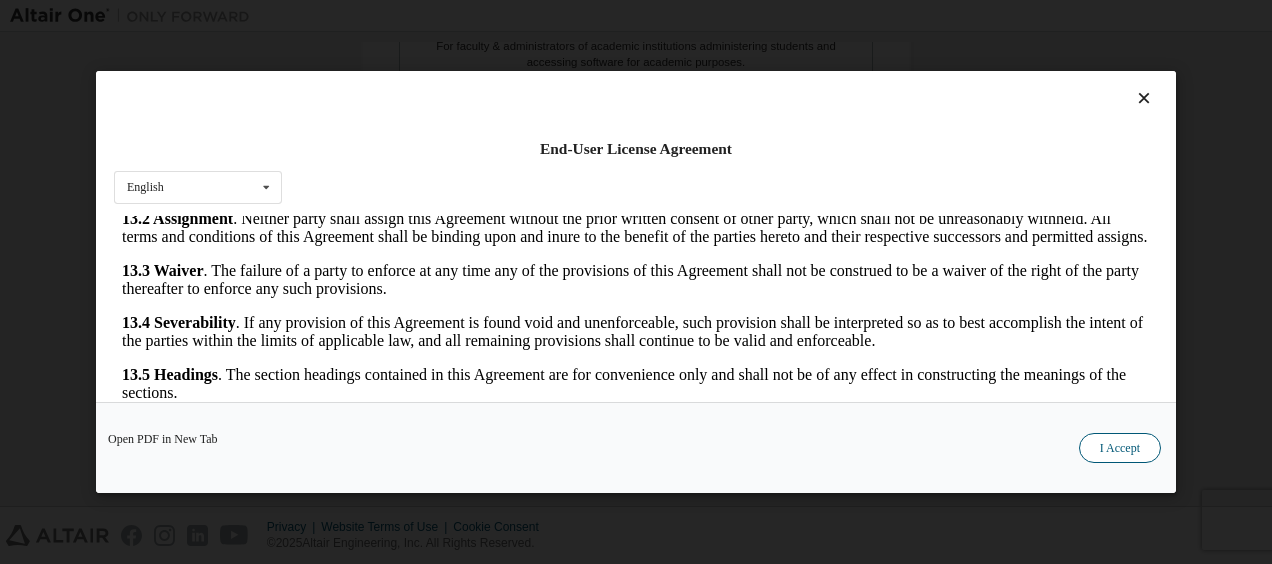 click on "I Accept" at bounding box center [1120, 448] 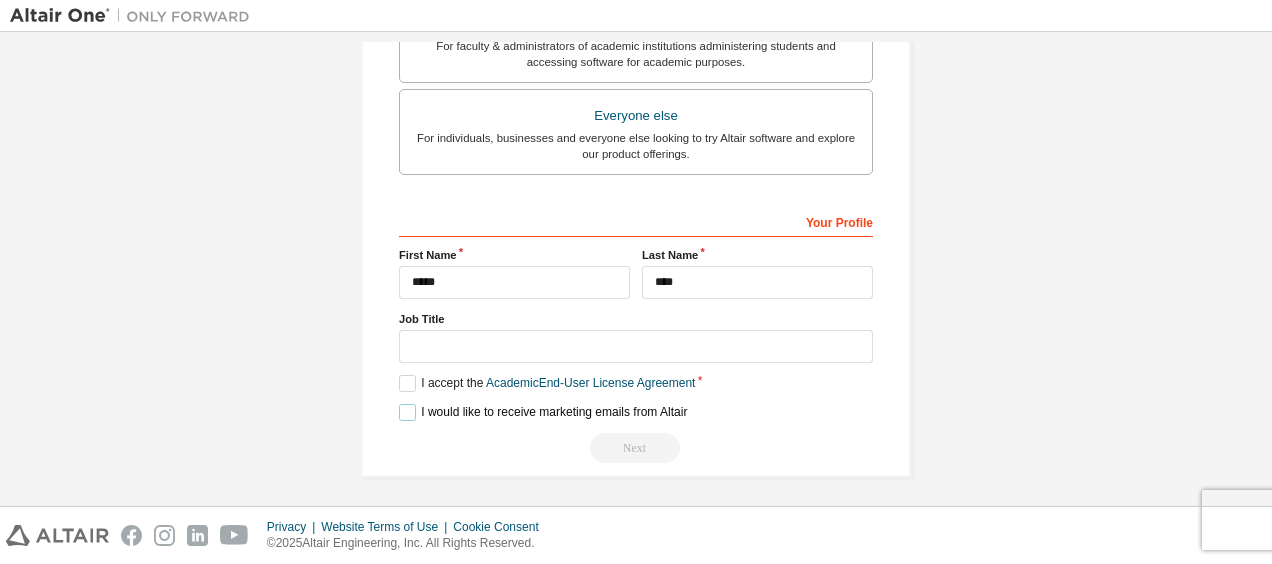 click on "I would like to receive marketing emails from Altair" at bounding box center (543, 412) 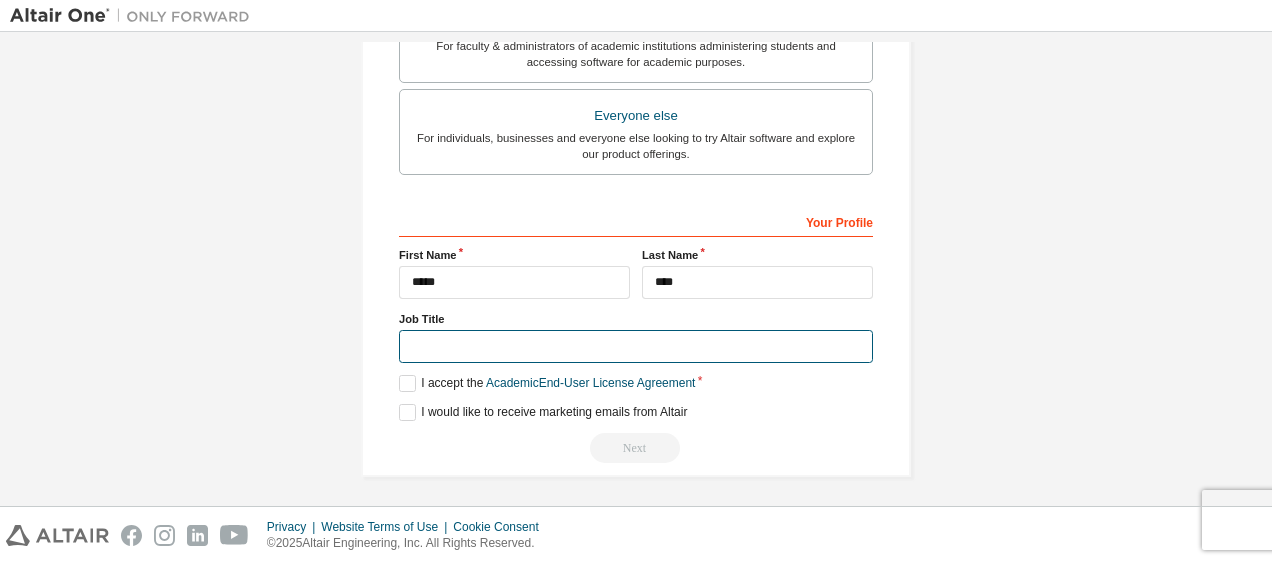 click at bounding box center [636, 346] 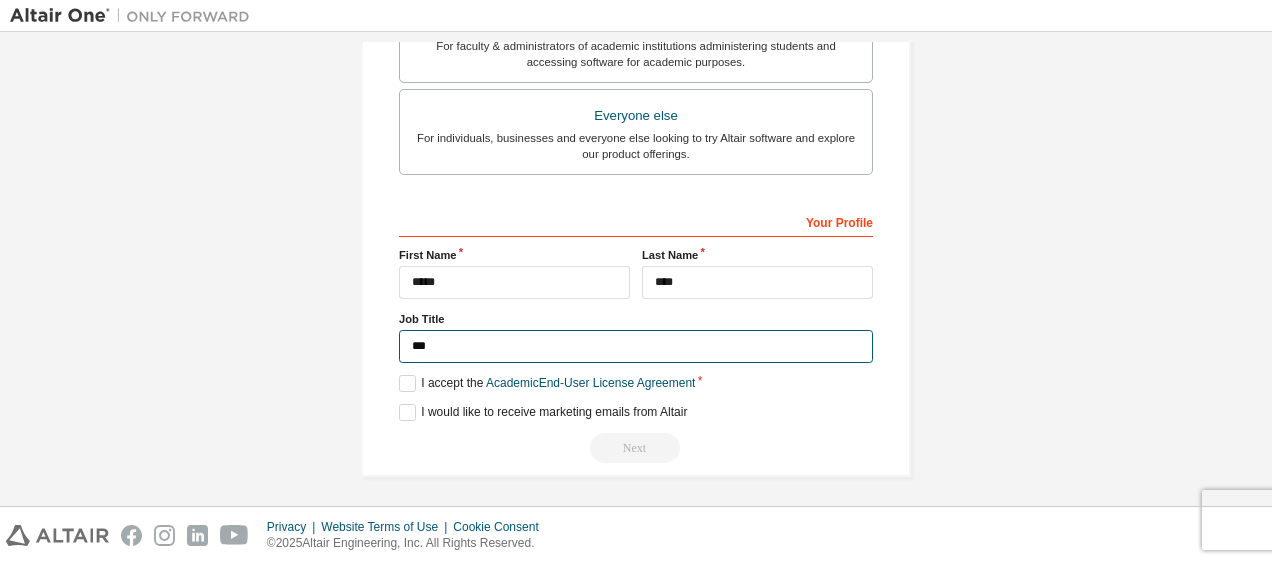 type on "***" 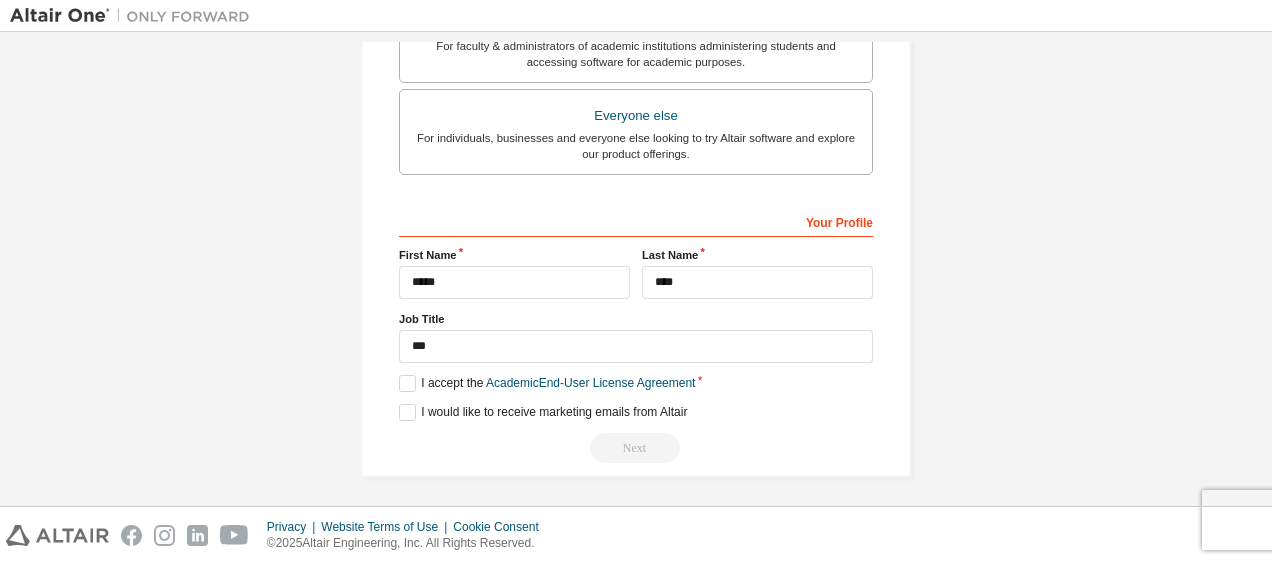 click on "I would like to receive marketing emails from Altair" at bounding box center [636, 412] 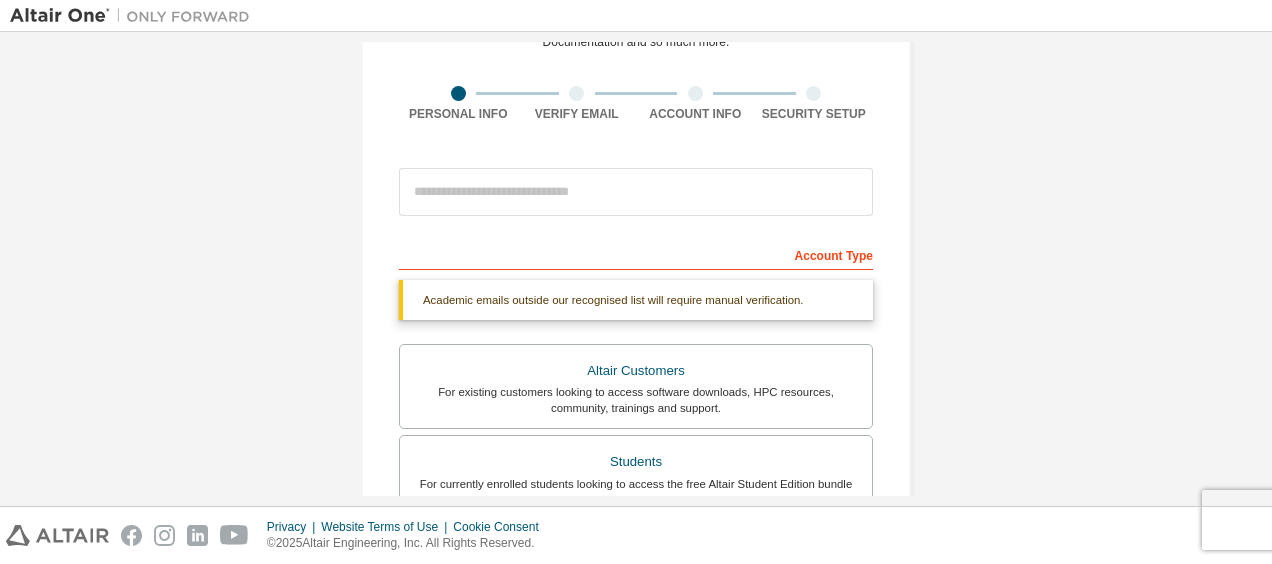 scroll, scrollTop: 121, scrollLeft: 0, axis: vertical 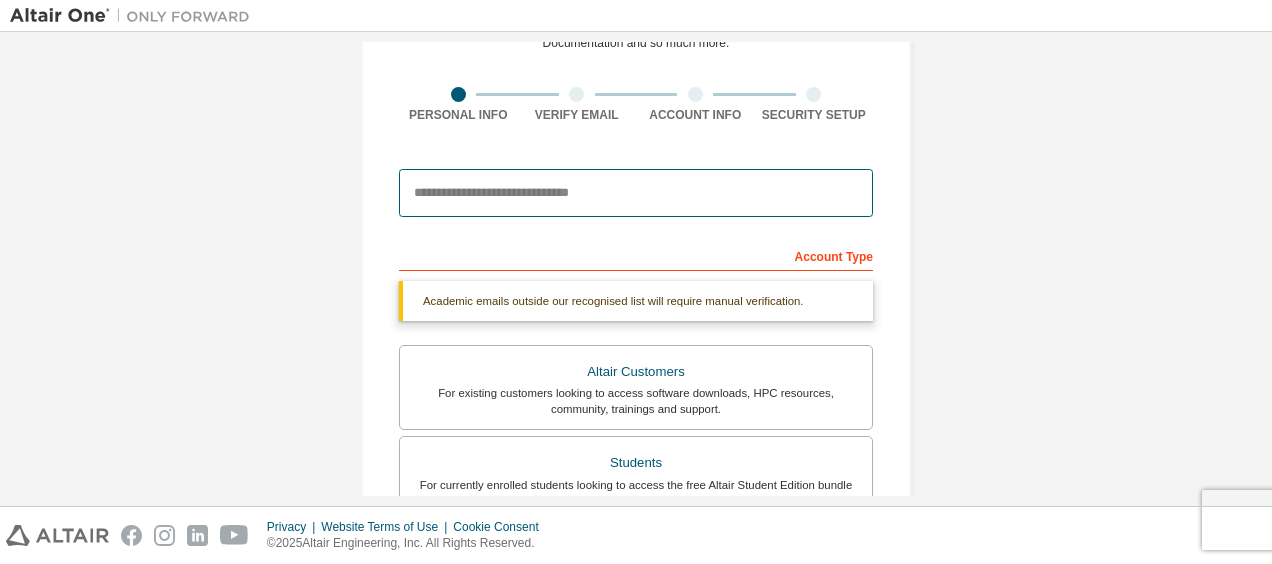 click at bounding box center [636, 193] 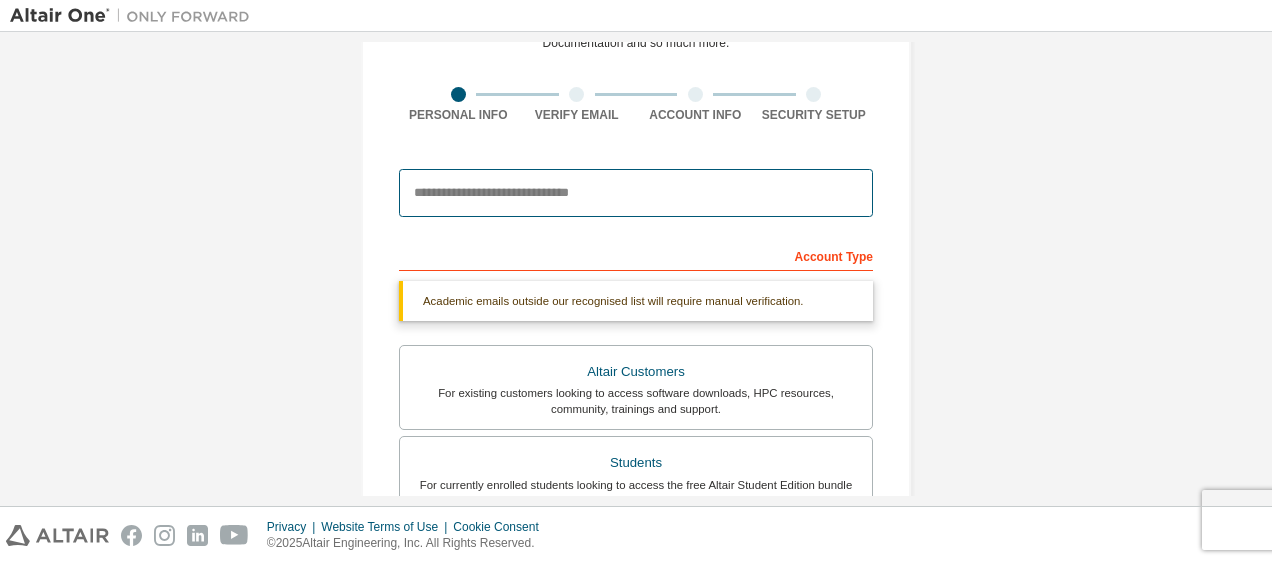 click at bounding box center [636, 193] 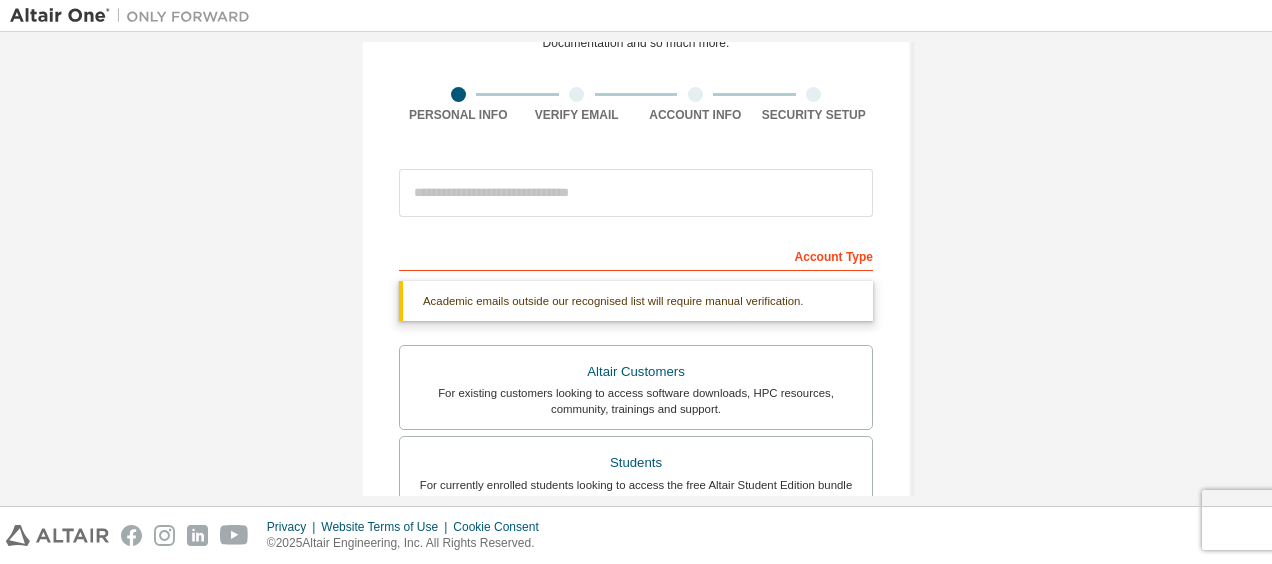 click on "Create an Altair One Account For Free Trials, Licenses, Downloads, Learning &  Documentation and so much more. Personal Info Verify Email Account Info Security Setup This is a federated email. No need to register a new account. You should be able to  login  by using your company's SSO credentials. Email already exists. Please try to  login  instead. Account Type Academic emails outside our recognised list will require manual verification. You must enter a valid email address provided by your academic institution (e.g.,   [EMAIL] ).   What if I cannot get one? Altair Customers For existing customers looking to access software downloads, HPC resources, community, trainings and support. Students For currently enrolled students looking to access the free Altair Student Edition bundle and all other student resources. Faculty For faculty & administrators of academic institutions administering students and accessing software for academic purposes. Everyone else Your Profile [FIRST] [LAST]" at bounding box center [636, 476] 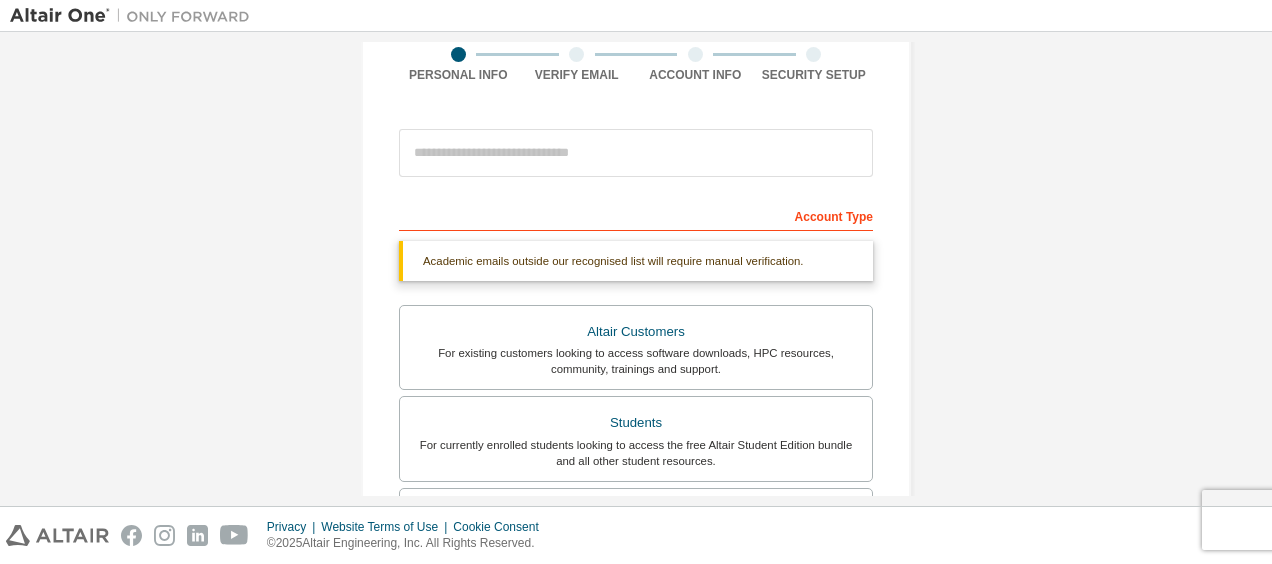 scroll, scrollTop: 153, scrollLeft: 0, axis: vertical 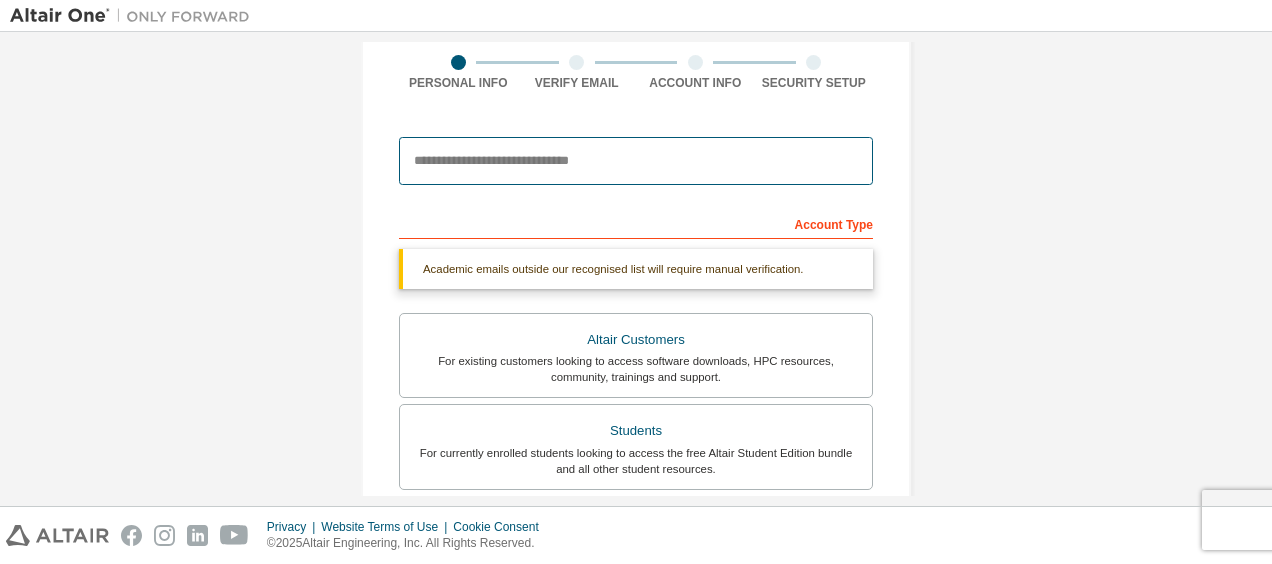 click at bounding box center [636, 161] 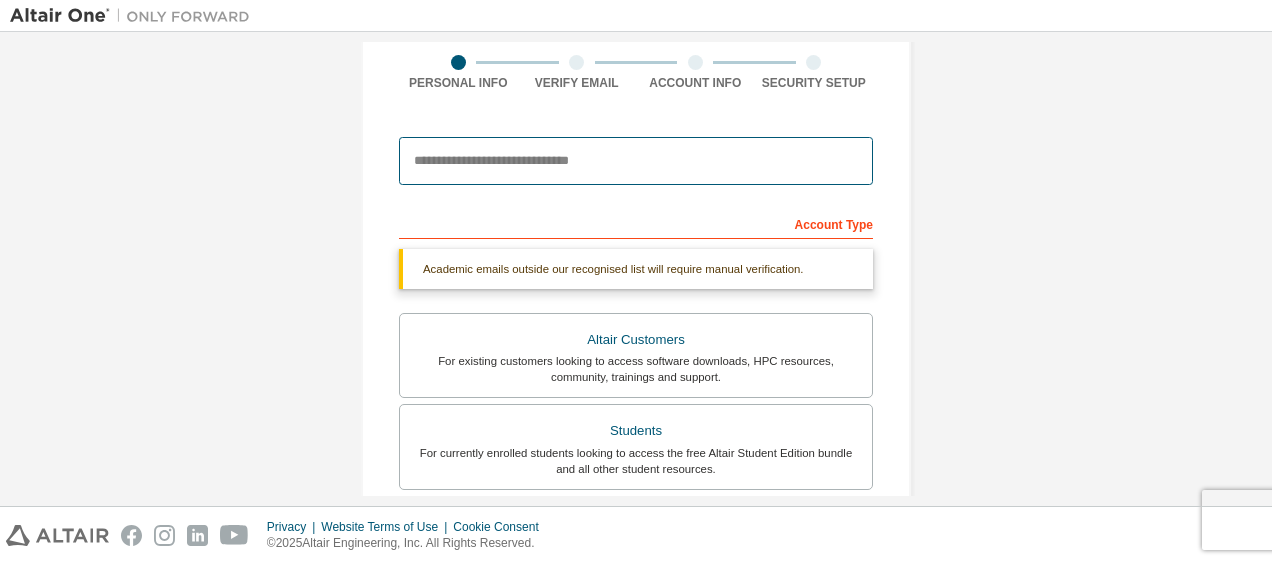 click at bounding box center (636, 161) 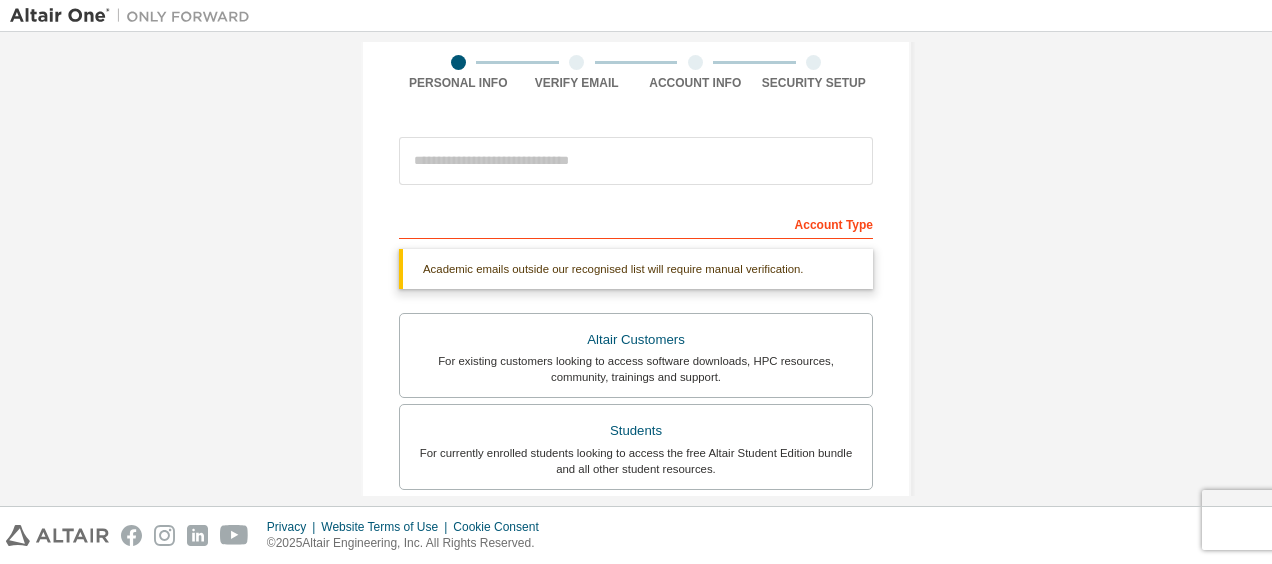 click on "Create an Altair One Account For Free Trials, Licenses, Downloads, Learning &  Documentation and so much more. Personal Info Verify Email Account Info Security Setup This is a federated email. No need to register a new account. You should be able to  login  by using your company's SSO credentials. Email already exists. Please try to  login  instead. Account Type Academic emails outside our recognised list will require manual verification. You must enter a valid email address provided by your academic institution (e.g.,   [EMAIL] ).   What if I cannot get one? Altair Customers For existing customers looking to access software downloads, HPC resources, community, trainings and support. Students For currently enrolled students looking to access the free Altair Student Edition bundle and all other student resources. Faculty For faculty & administrators of academic institutions administering students and accessing software for academic purposes. Everyone else Your Profile [FIRST] [LAST]" at bounding box center [636, 444] 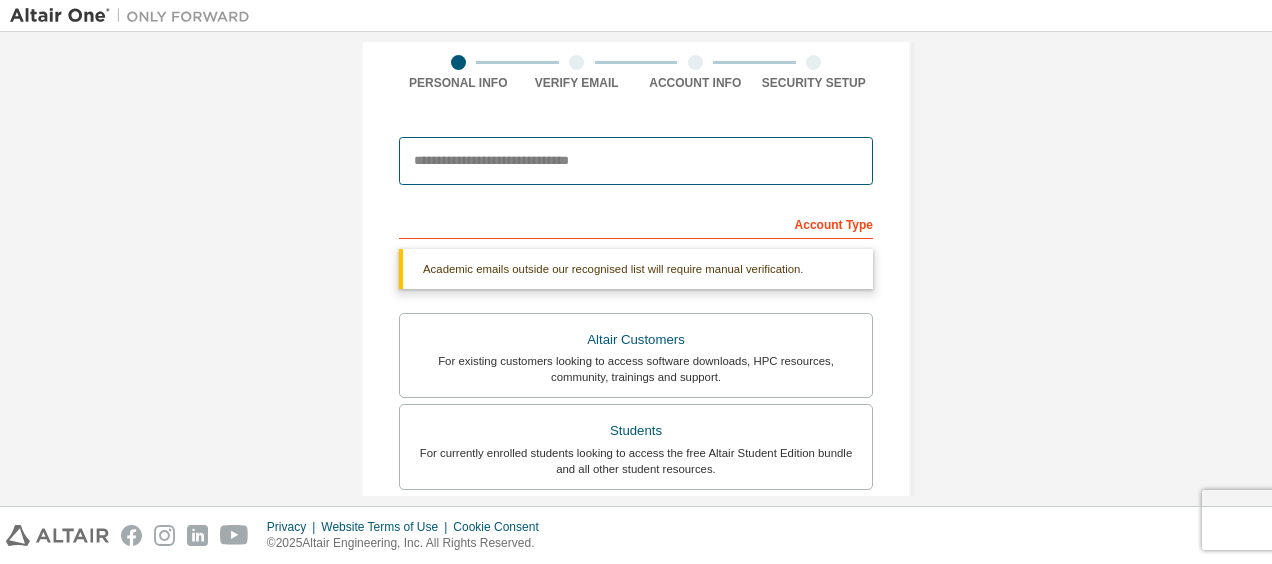 click at bounding box center [636, 161] 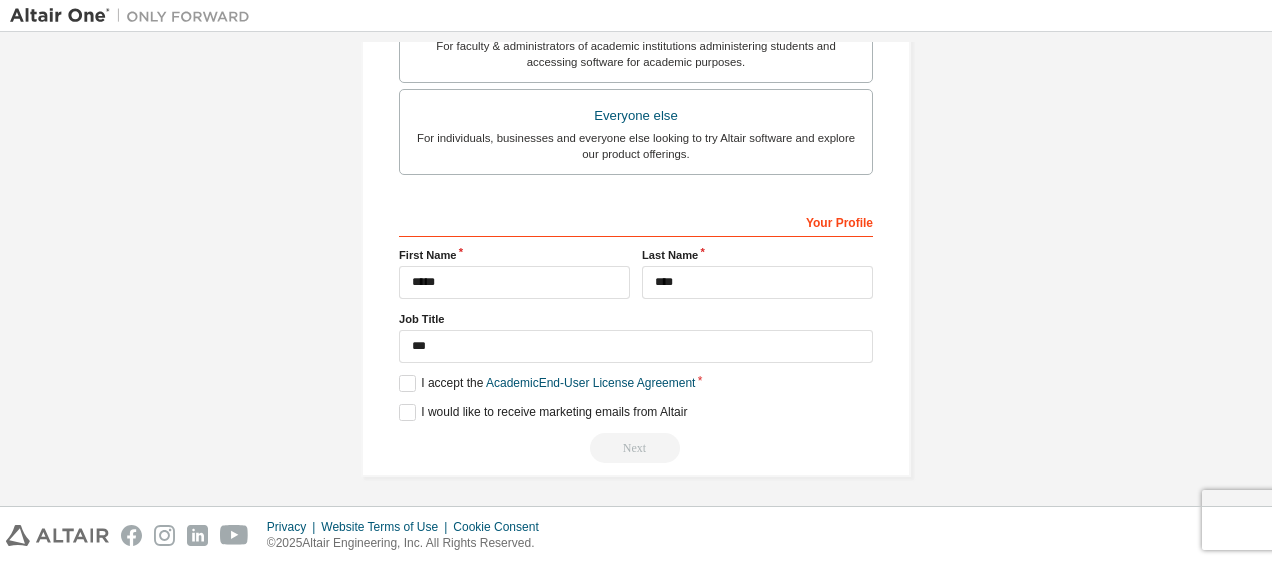scroll, scrollTop: 0, scrollLeft: 0, axis: both 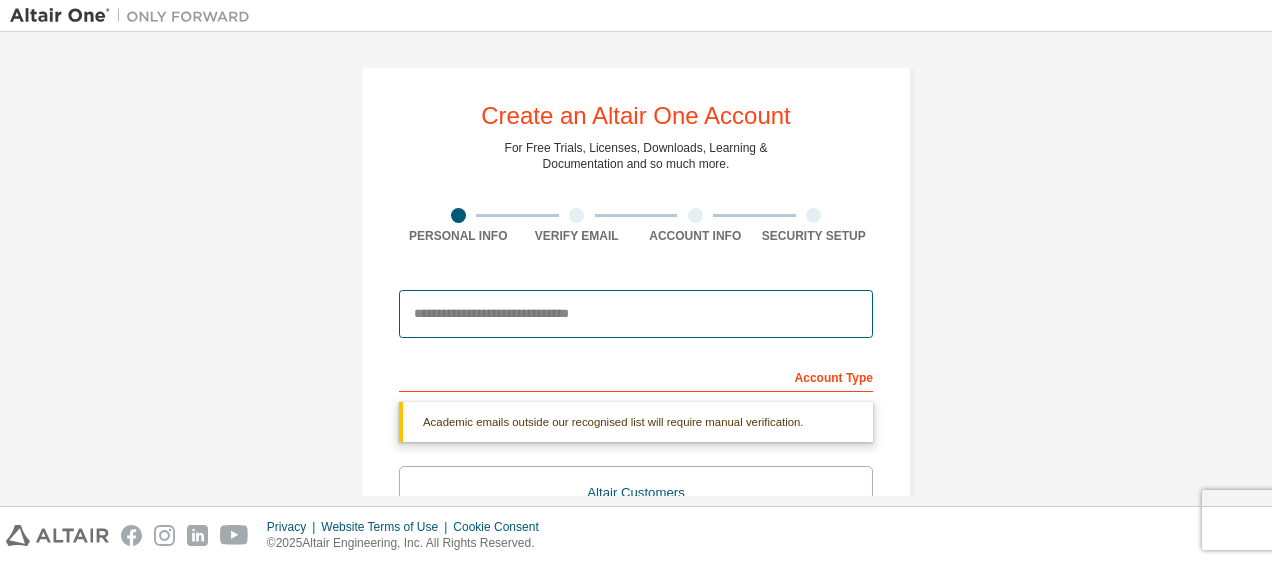 click at bounding box center [636, 314] 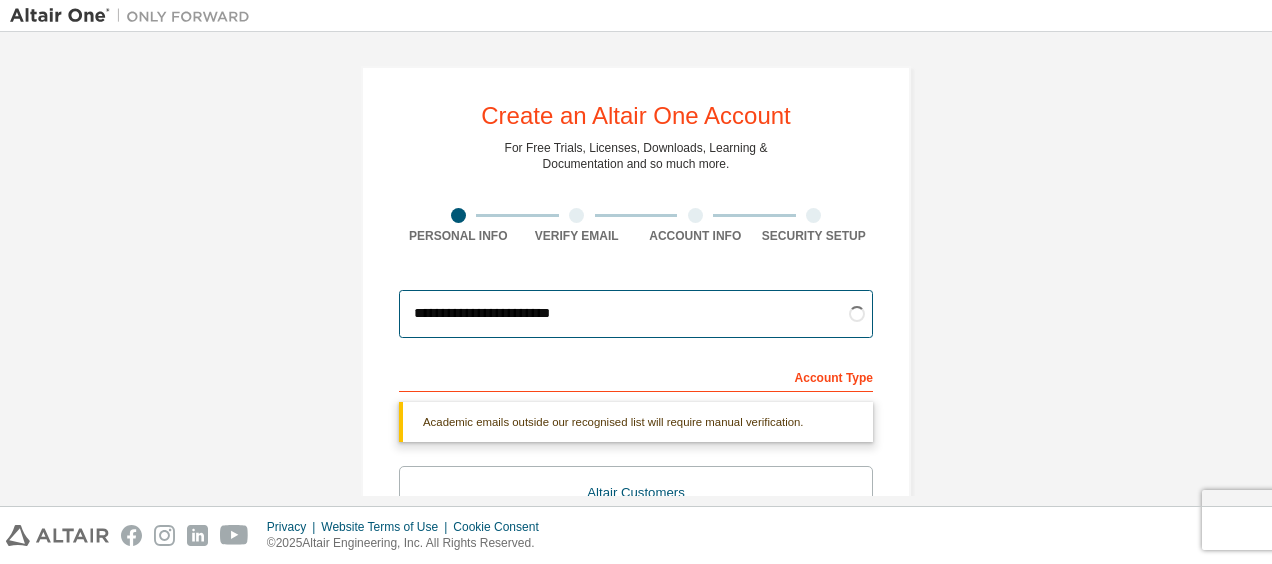 click on "**********" at bounding box center [636, 314] 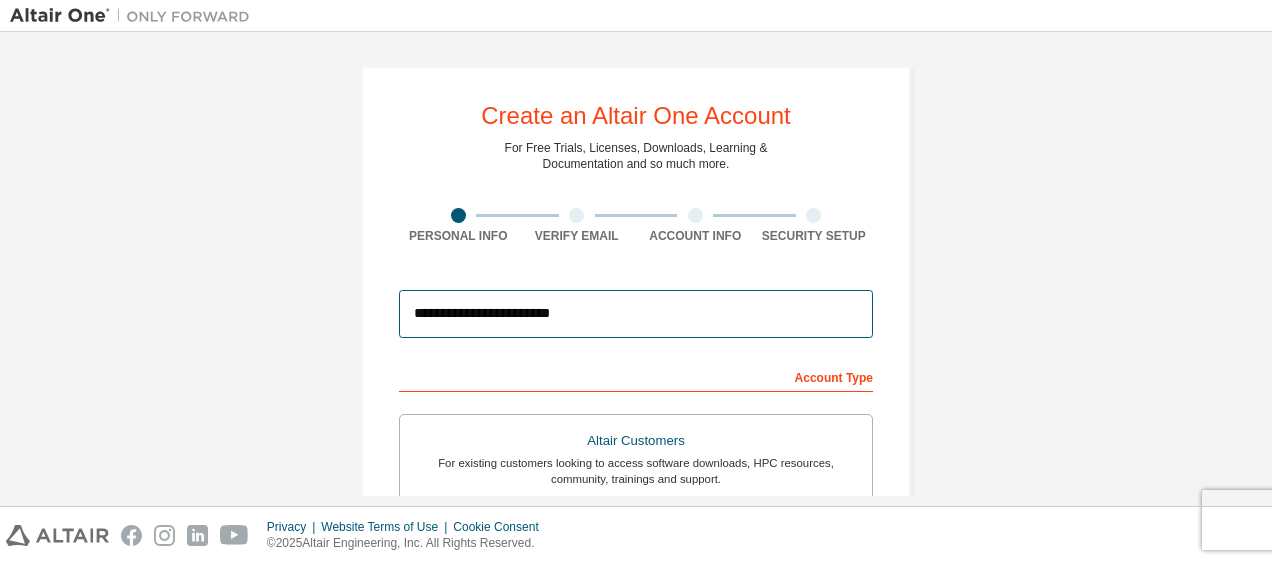 click on "**********" at bounding box center (636, 314) 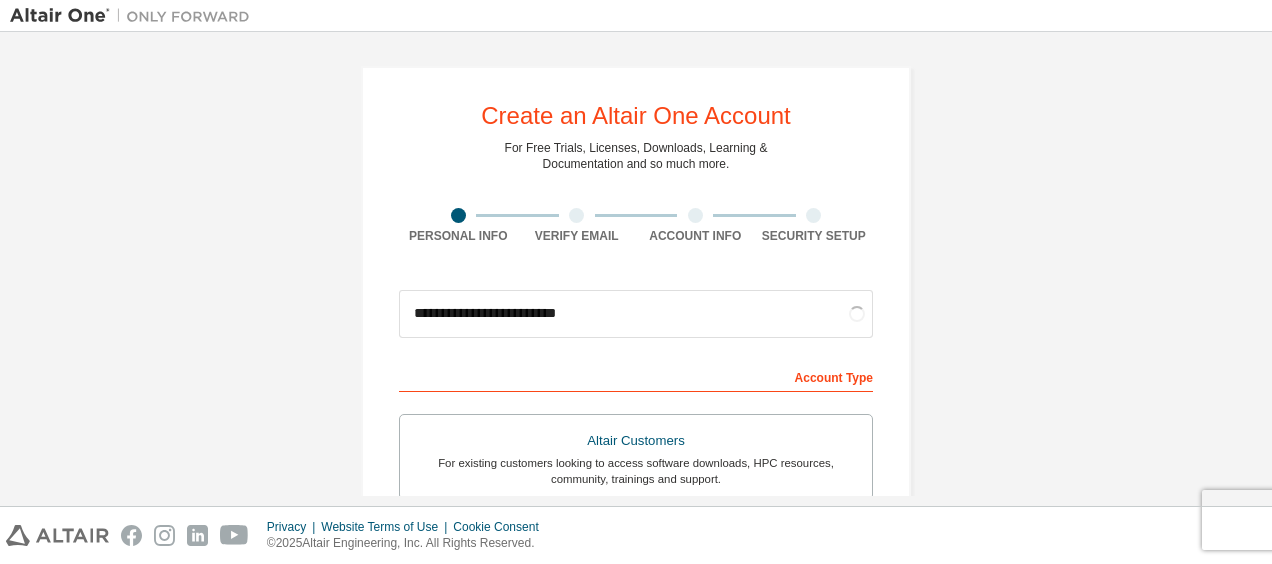 click on "**********" at bounding box center [636, 672] 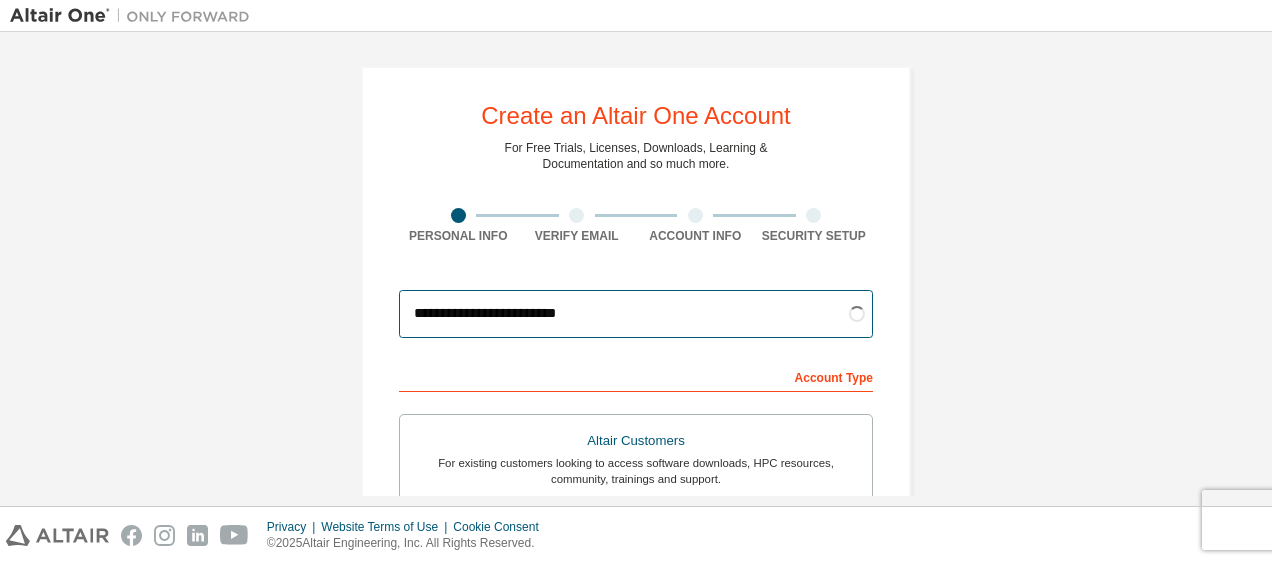click on "**********" at bounding box center (636, 314) 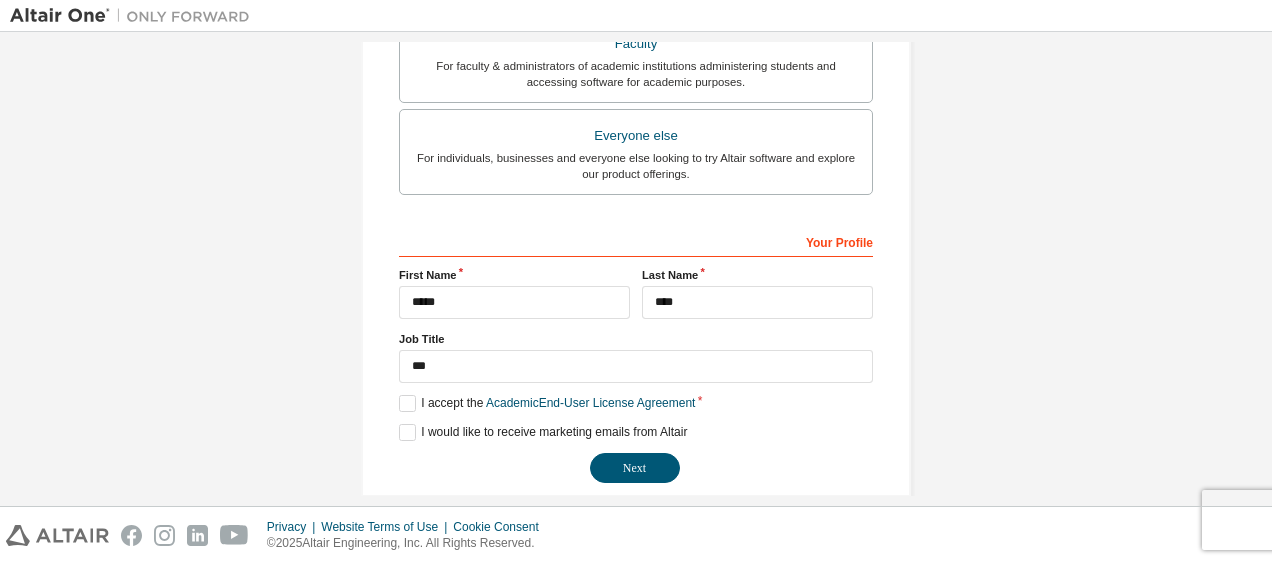 scroll, scrollTop: 652, scrollLeft: 0, axis: vertical 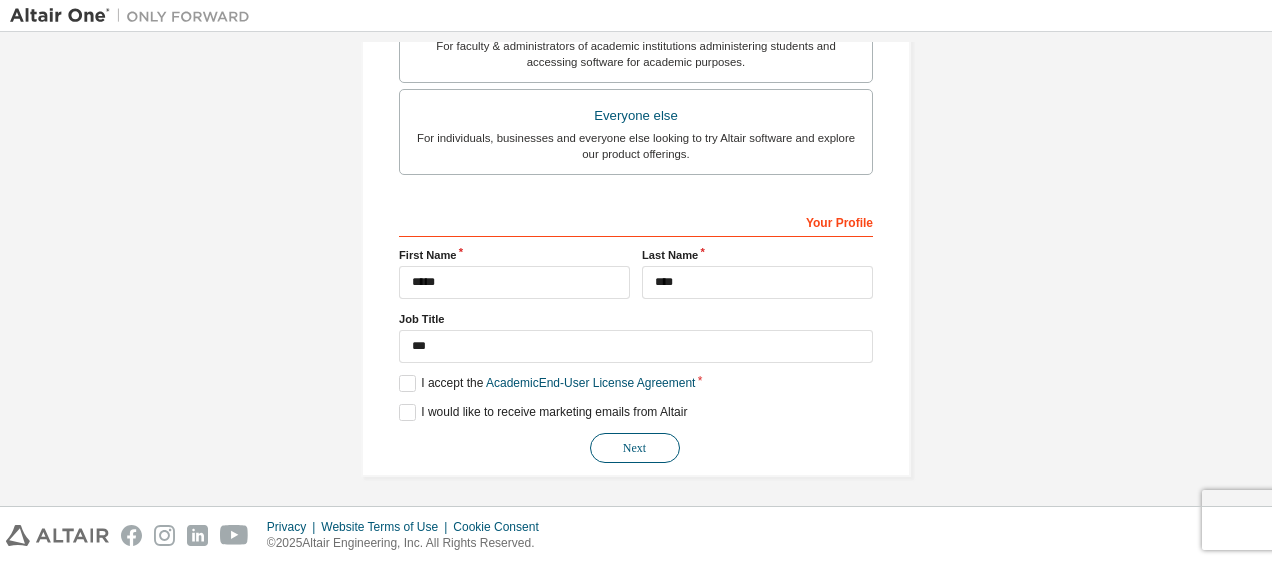 type on "**********" 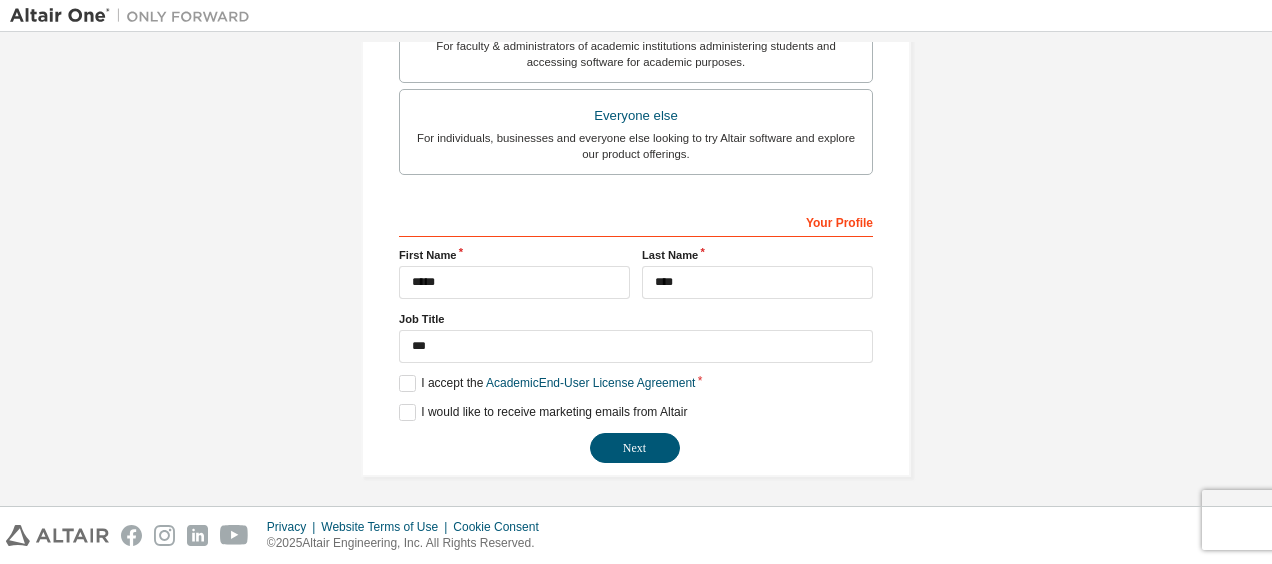 drag, startPoint x: 616, startPoint y: 444, endPoint x: 522, endPoint y: 349, distance: 133.64505 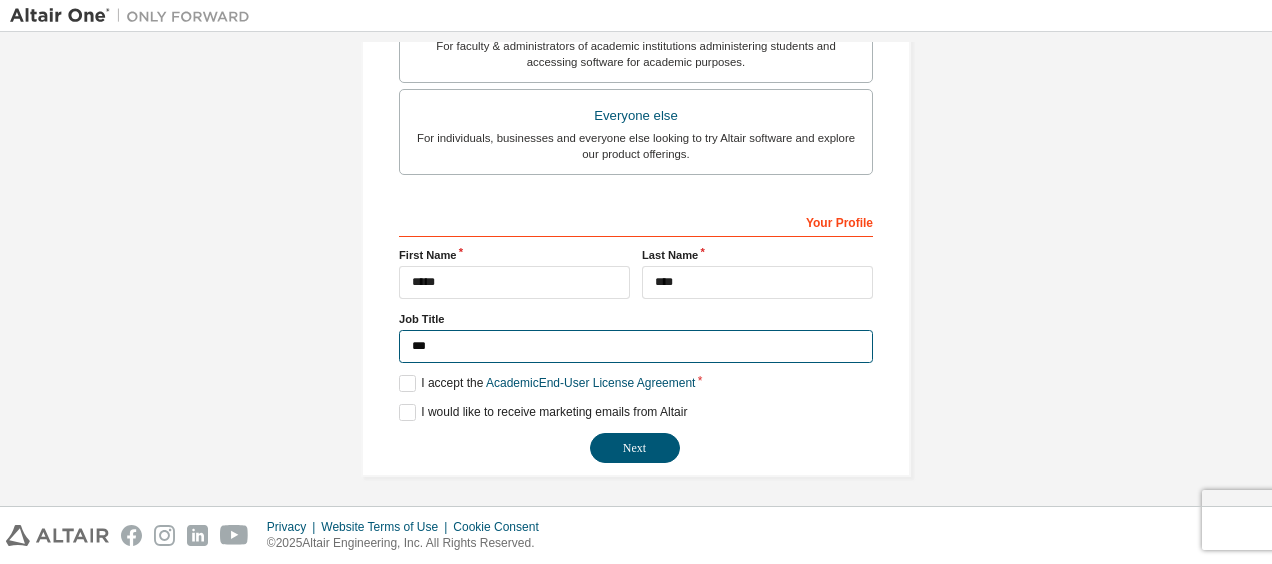 click on "***" at bounding box center (636, 346) 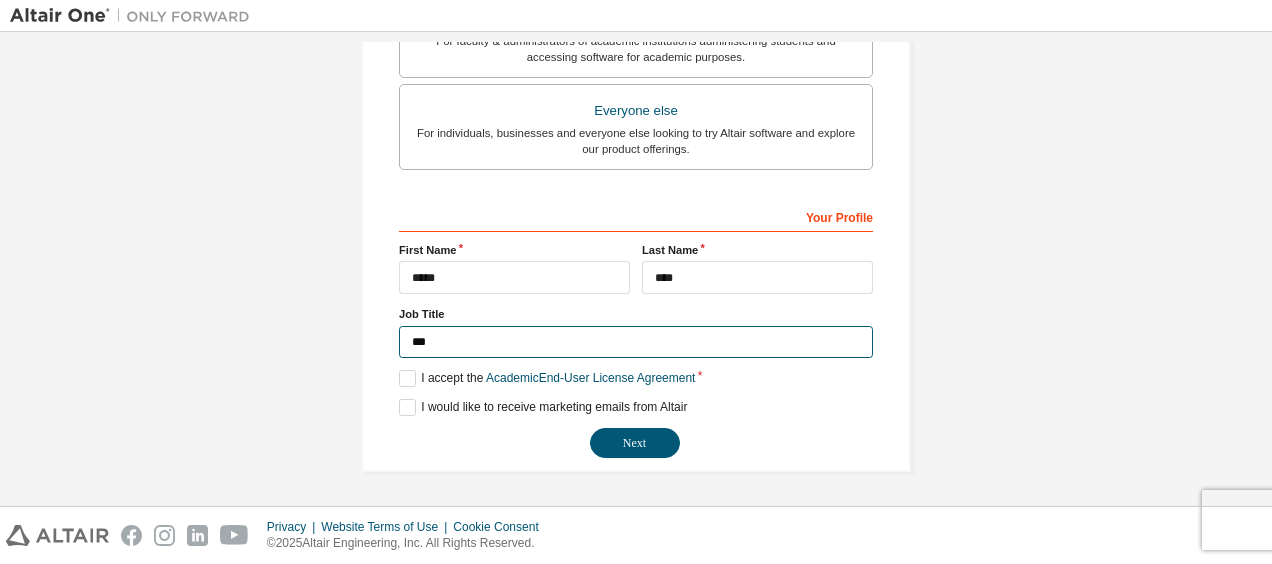 scroll, scrollTop: 600, scrollLeft: 0, axis: vertical 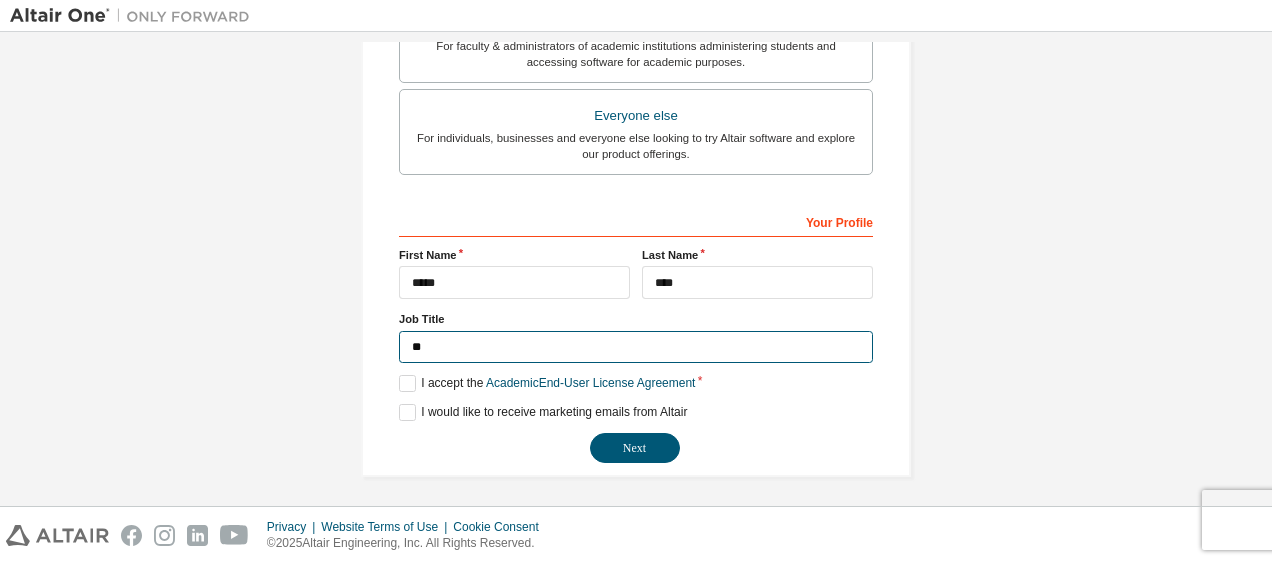 type on "*" 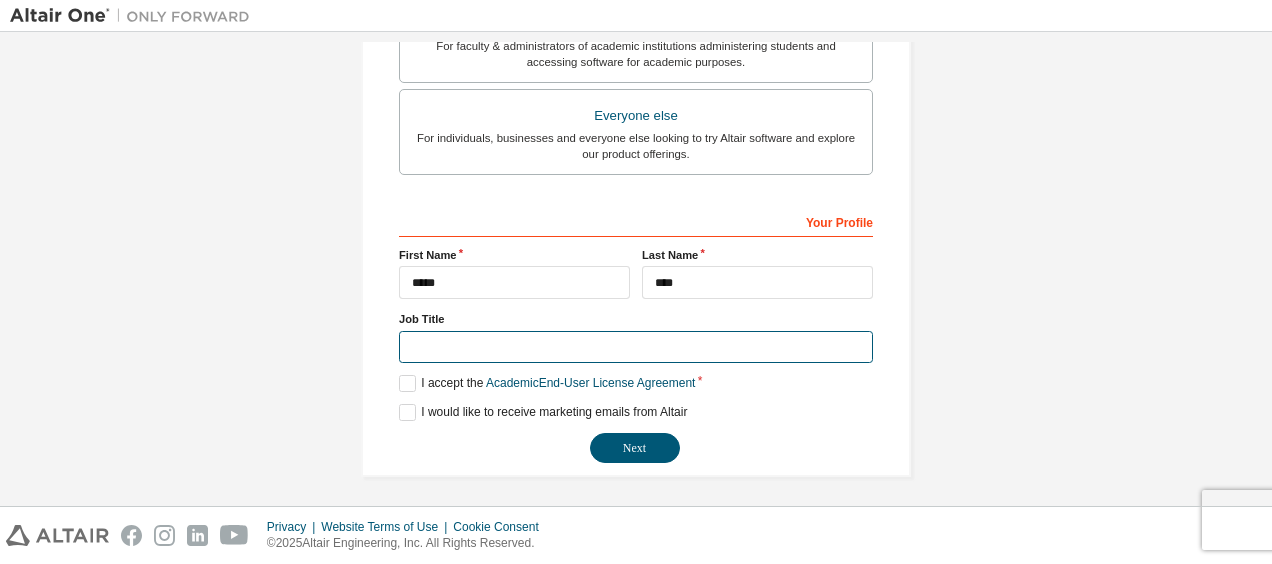 type 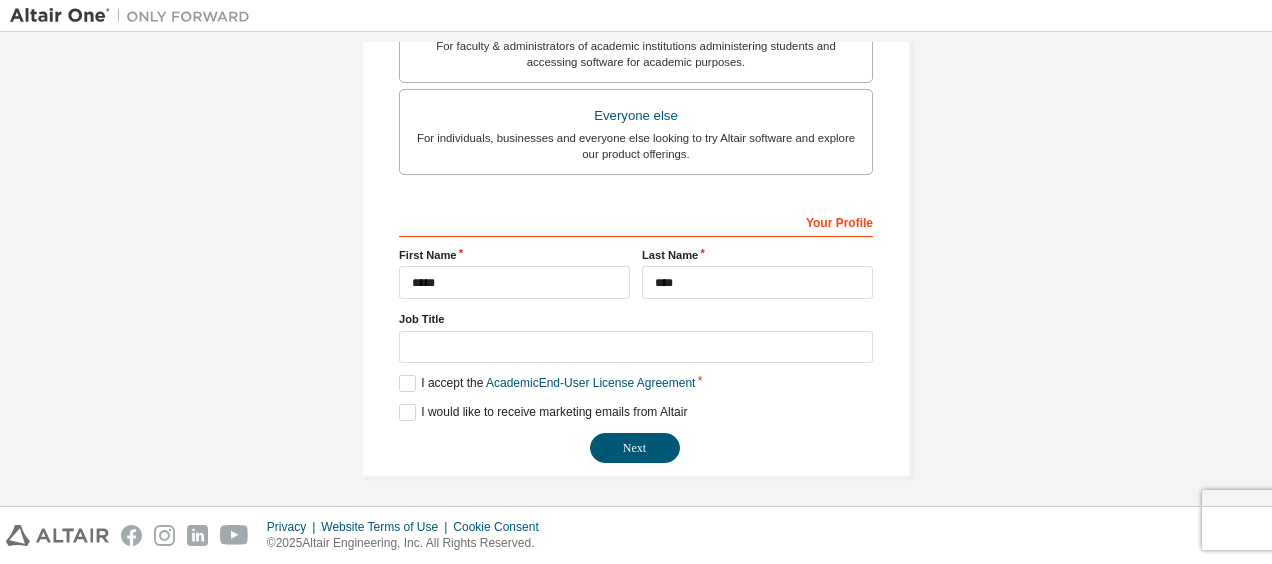 click on "Next" at bounding box center (636, 448) 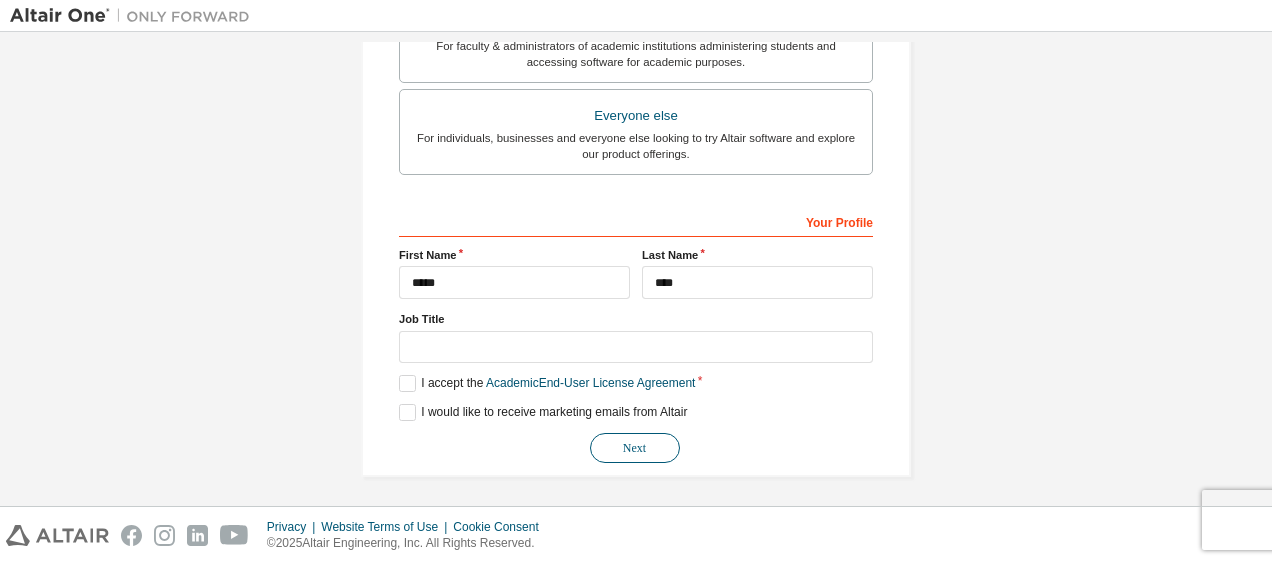 click on "Next" at bounding box center (635, 448) 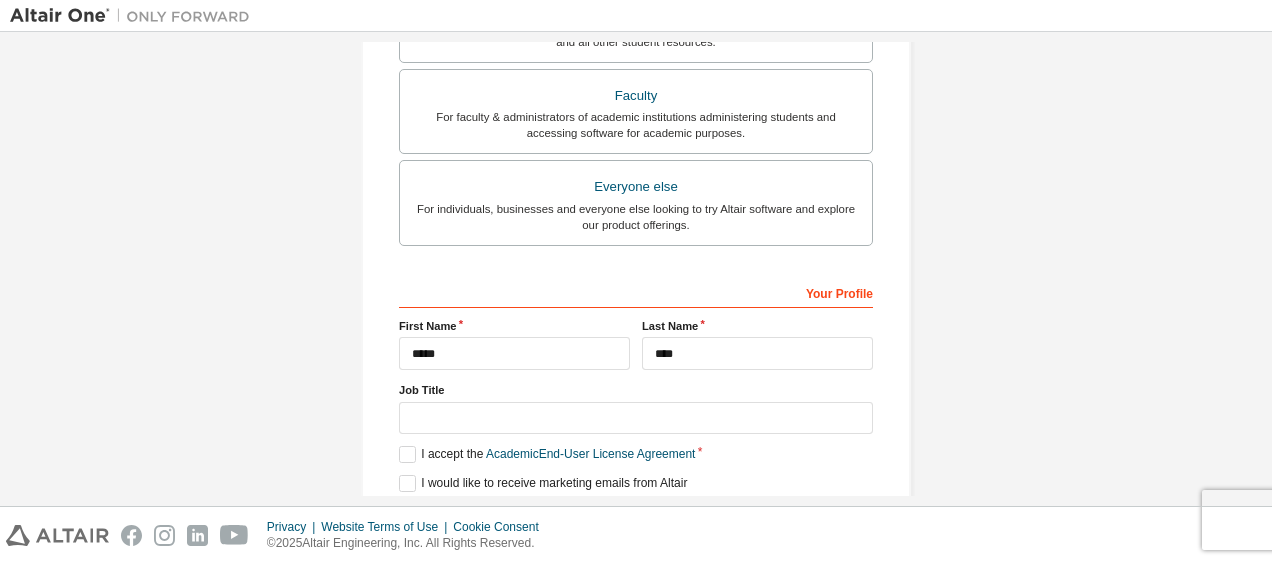 scroll, scrollTop: 21, scrollLeft: 0, axis: vertical 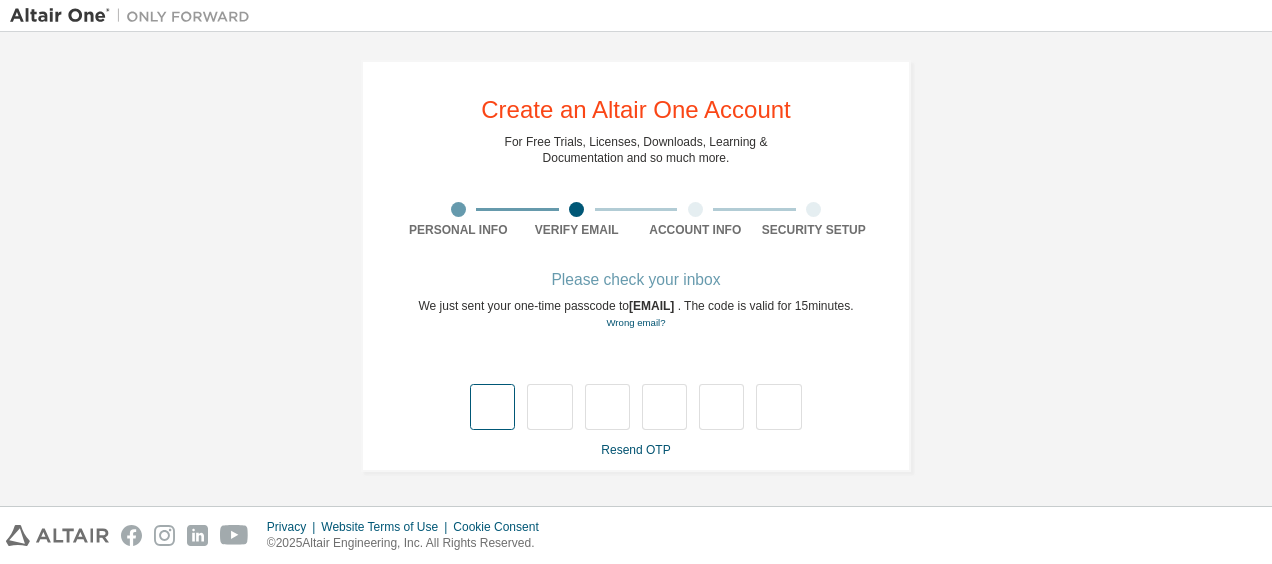 type on "*" 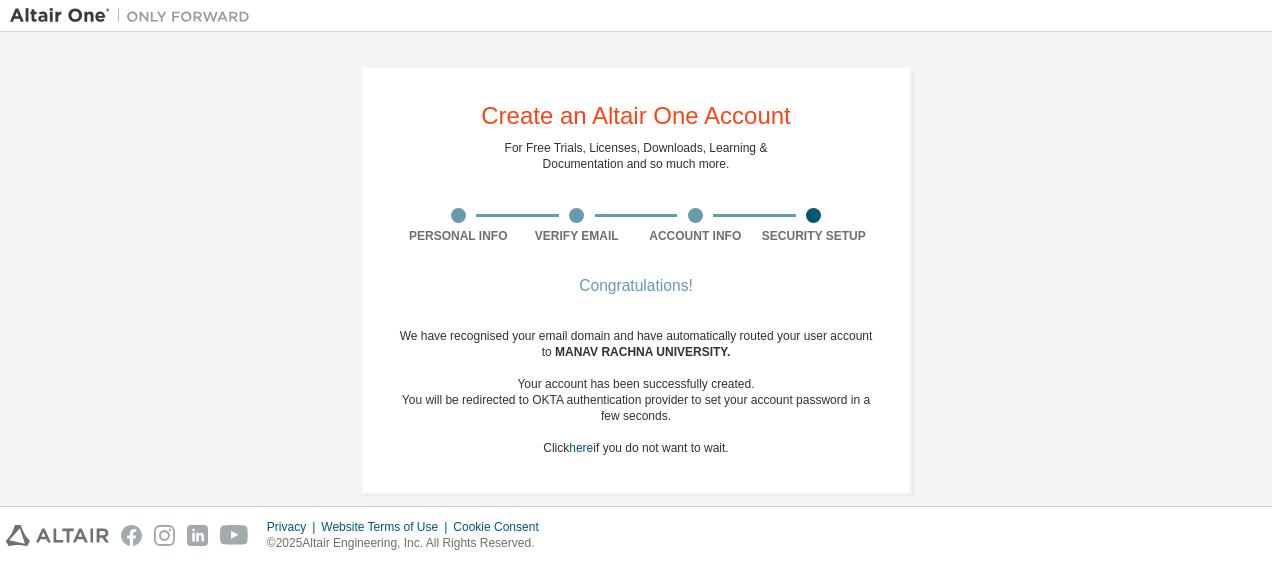 scroll, scrollTop: 22, scrollLeft: 0, axis: vertical 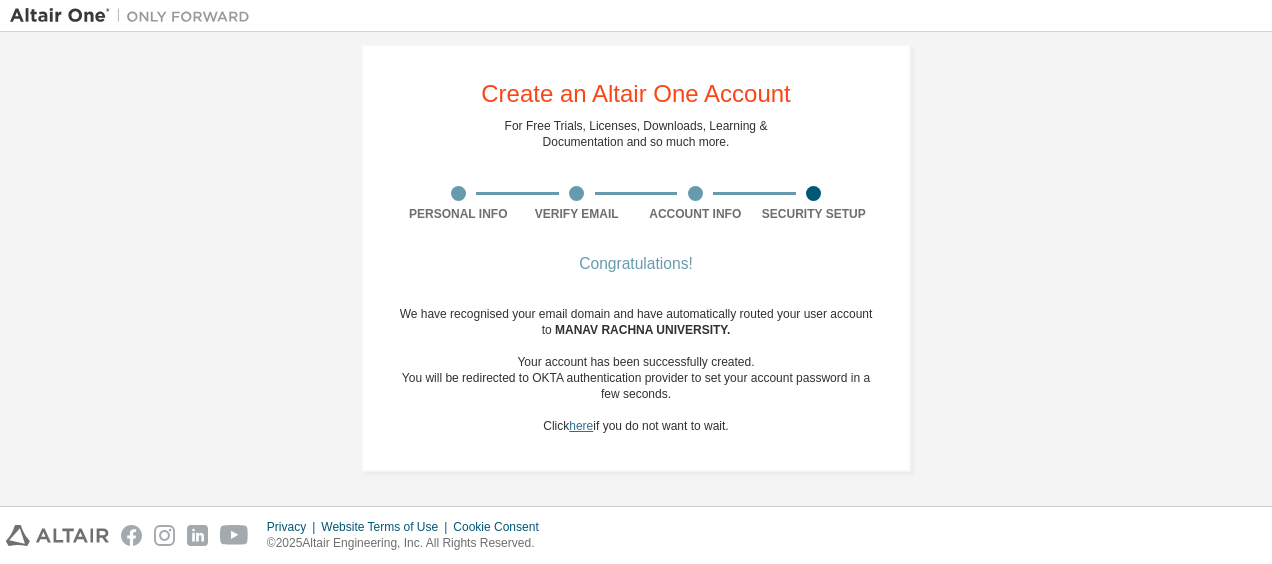 click on "here" at bounding box center [581, 426] 